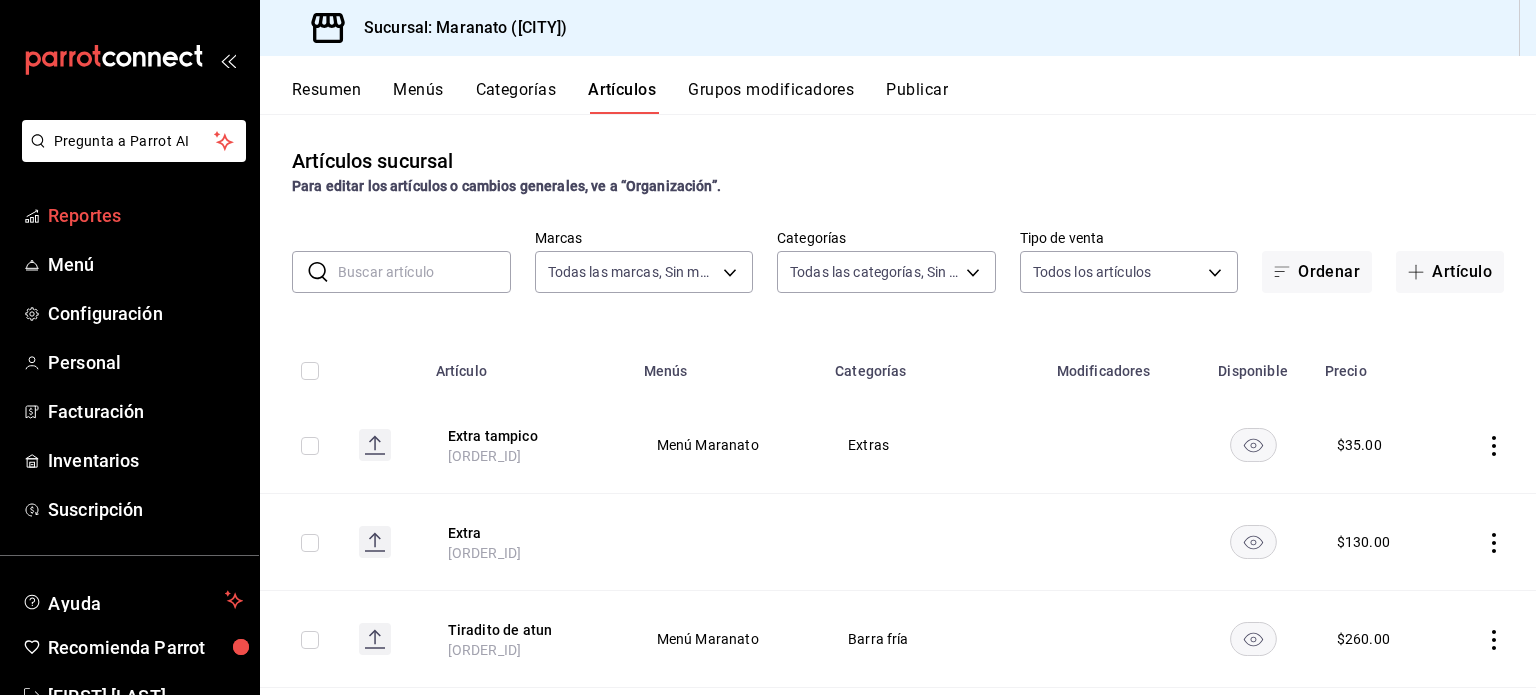 scroll, scrollTop: 0, scrollLeft: 0, axis: both 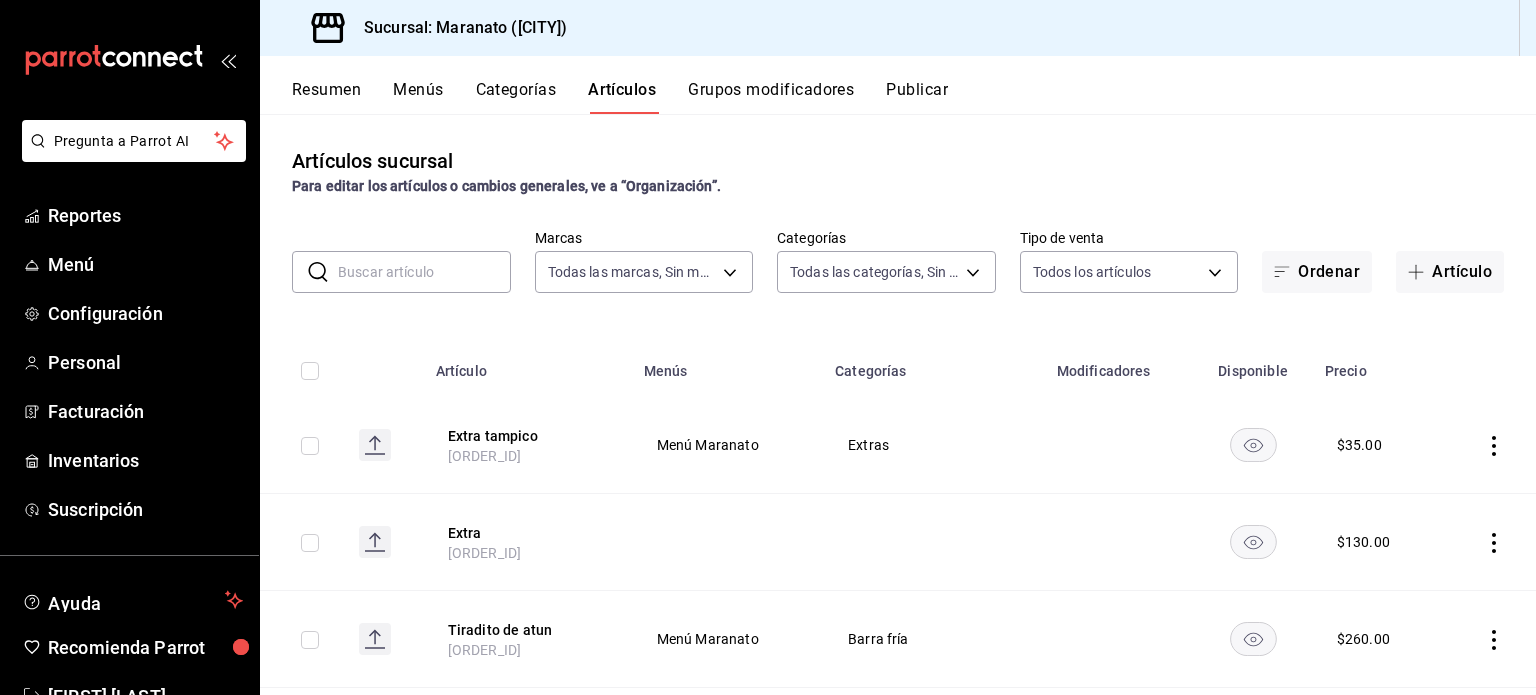 drag, startPoint x: 88, startPoint y: 251, endPoint x: 1172, endPoint y: 169, distance: 1087.097 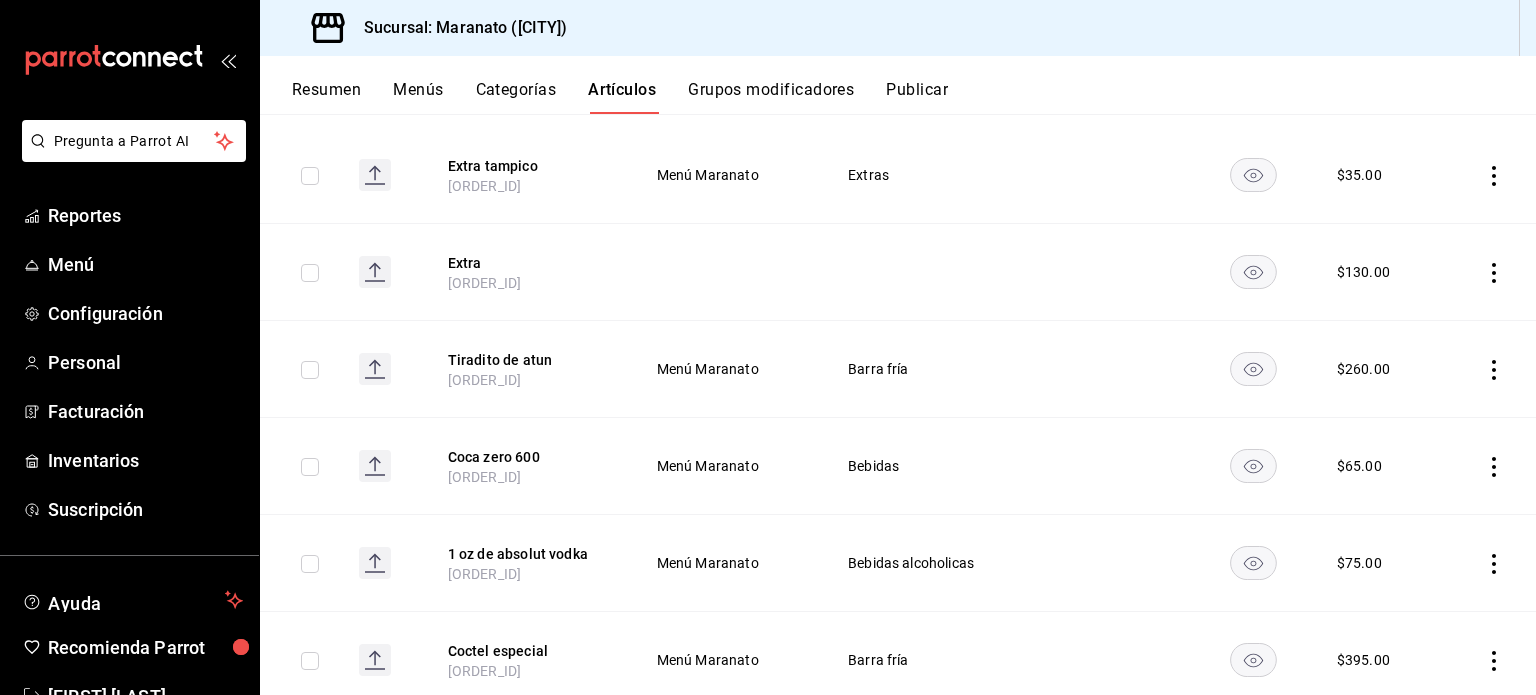 scroll, scrollTop: 271, scrollLeft: 0, axis: vertical 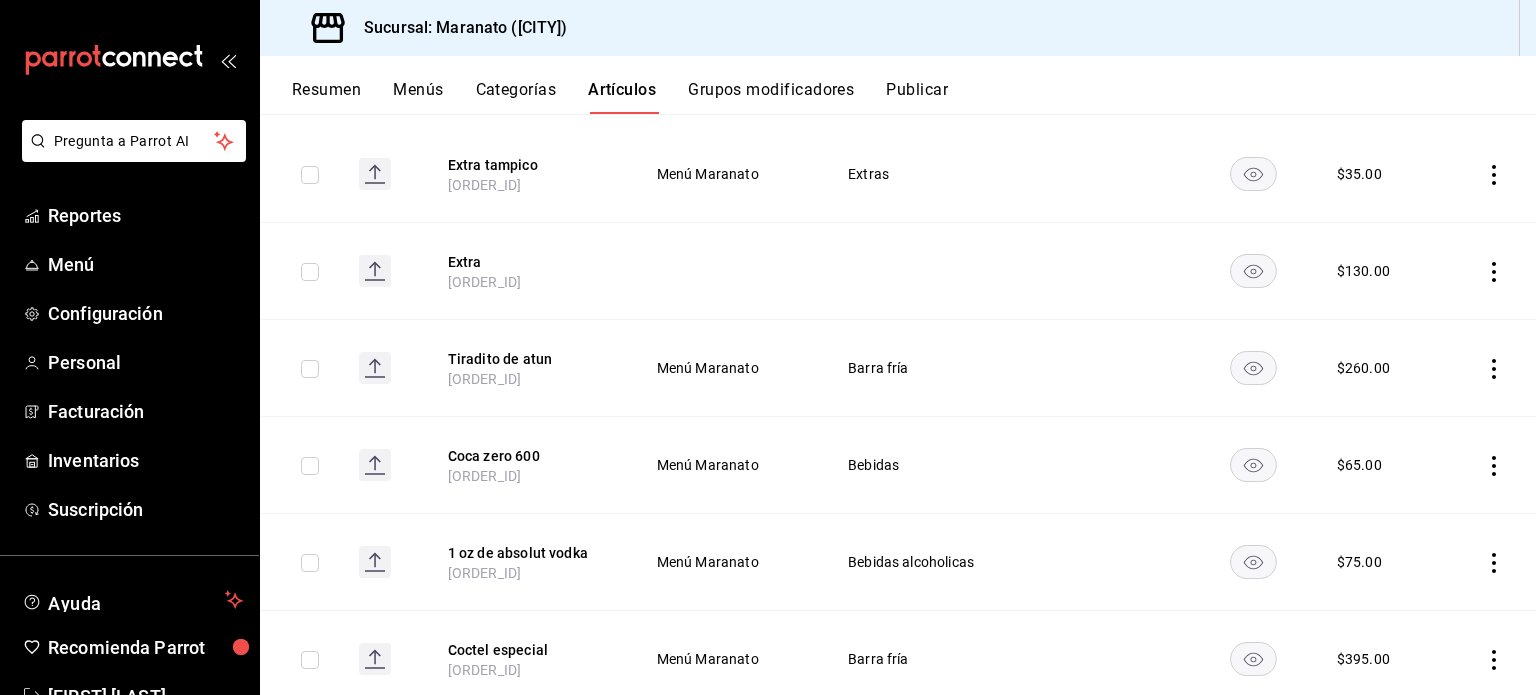 click on "Grupos modificadores" at bounding box center [771, 97] 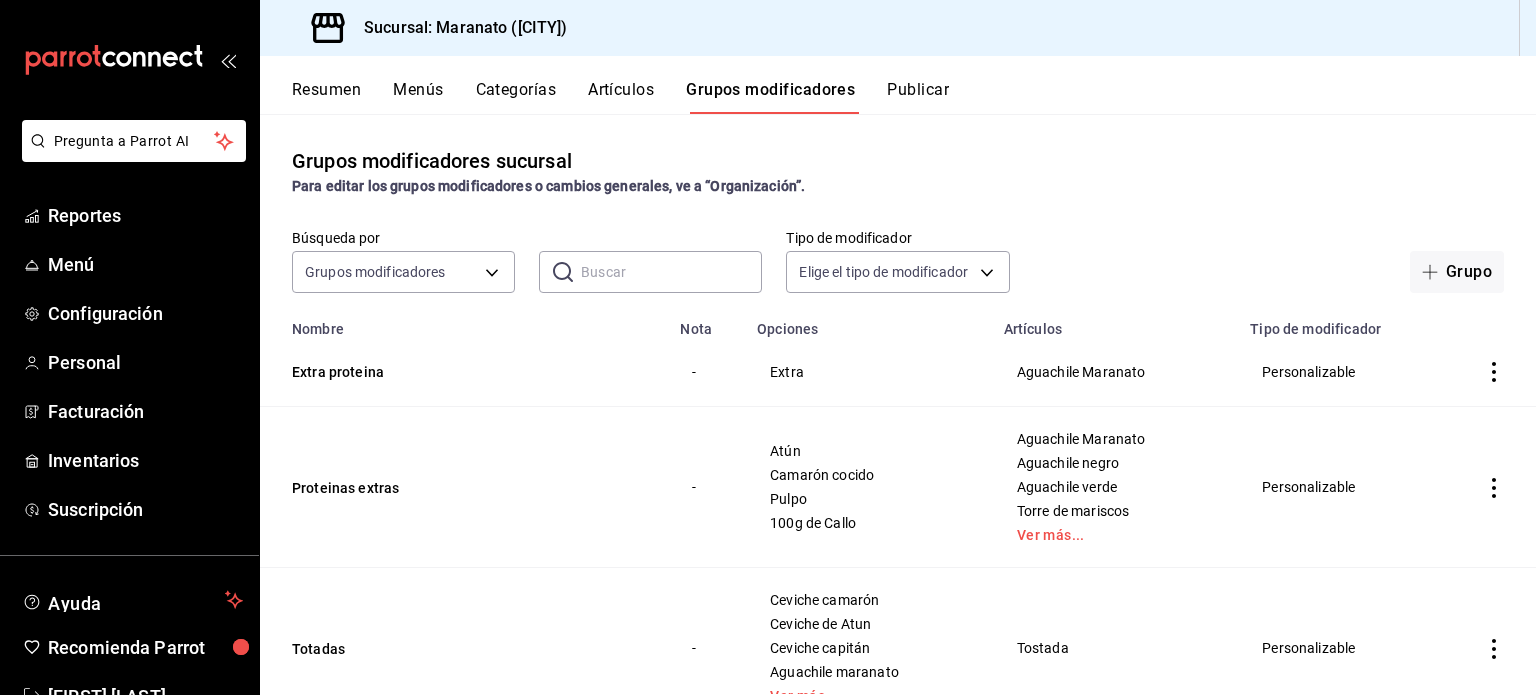 click on "Resumen Menús Categorías Artículos Grupos modificadores Publicar" at bounding box center (914, 97) 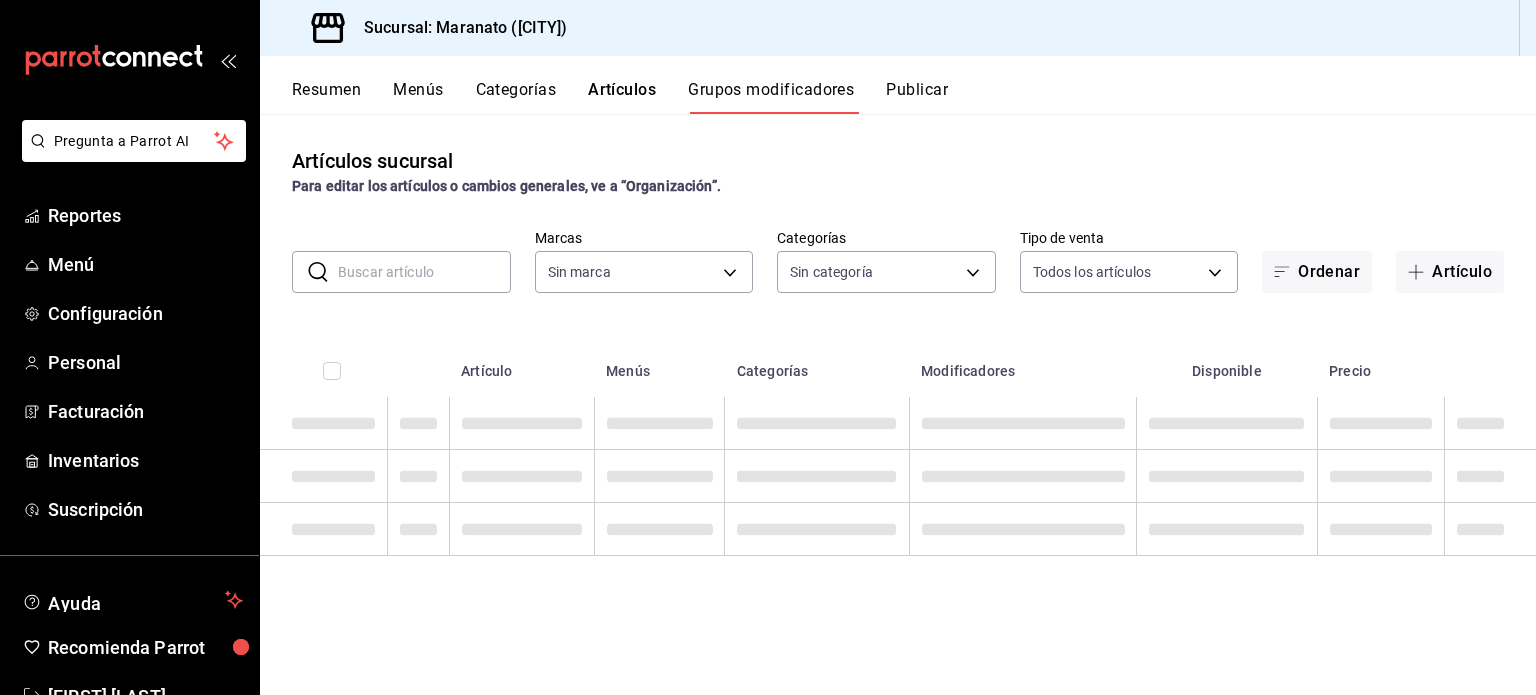type on "[UUID]" 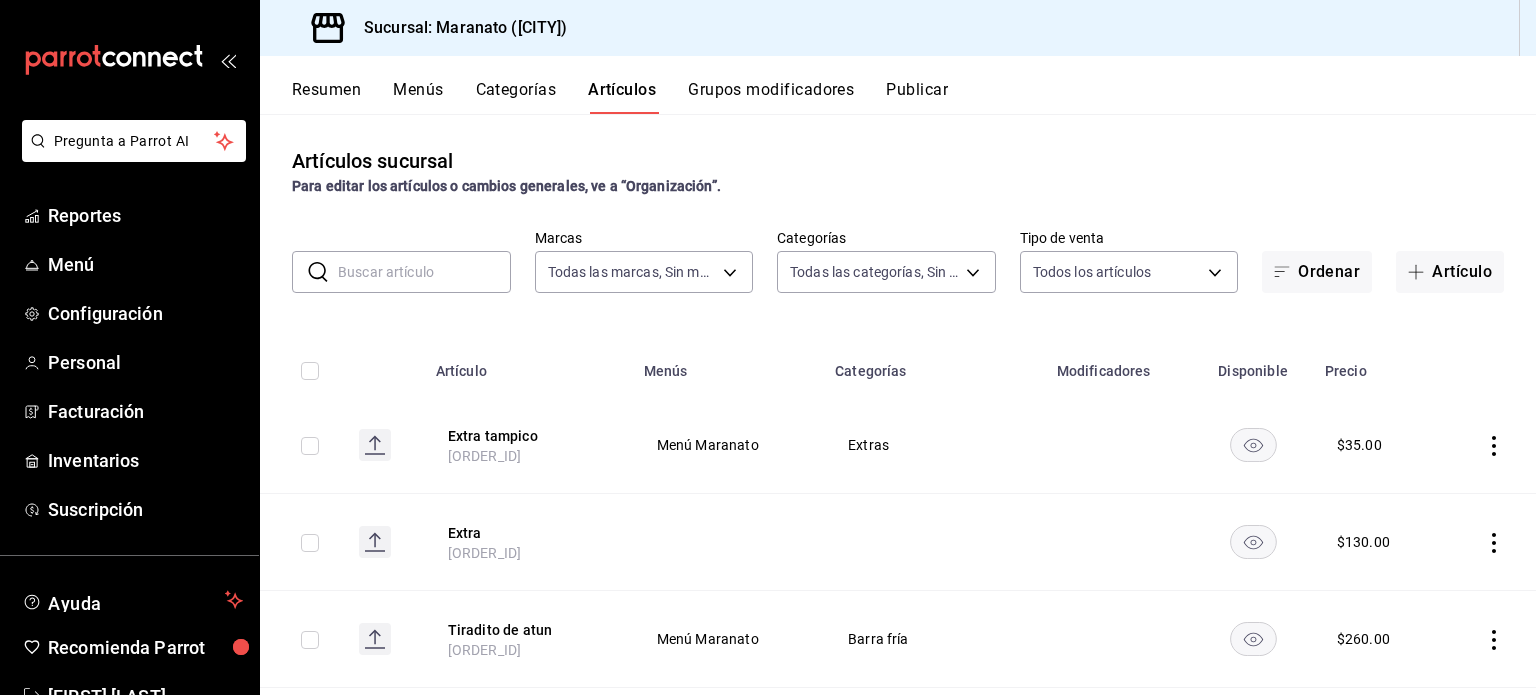 type on "[UUID]" 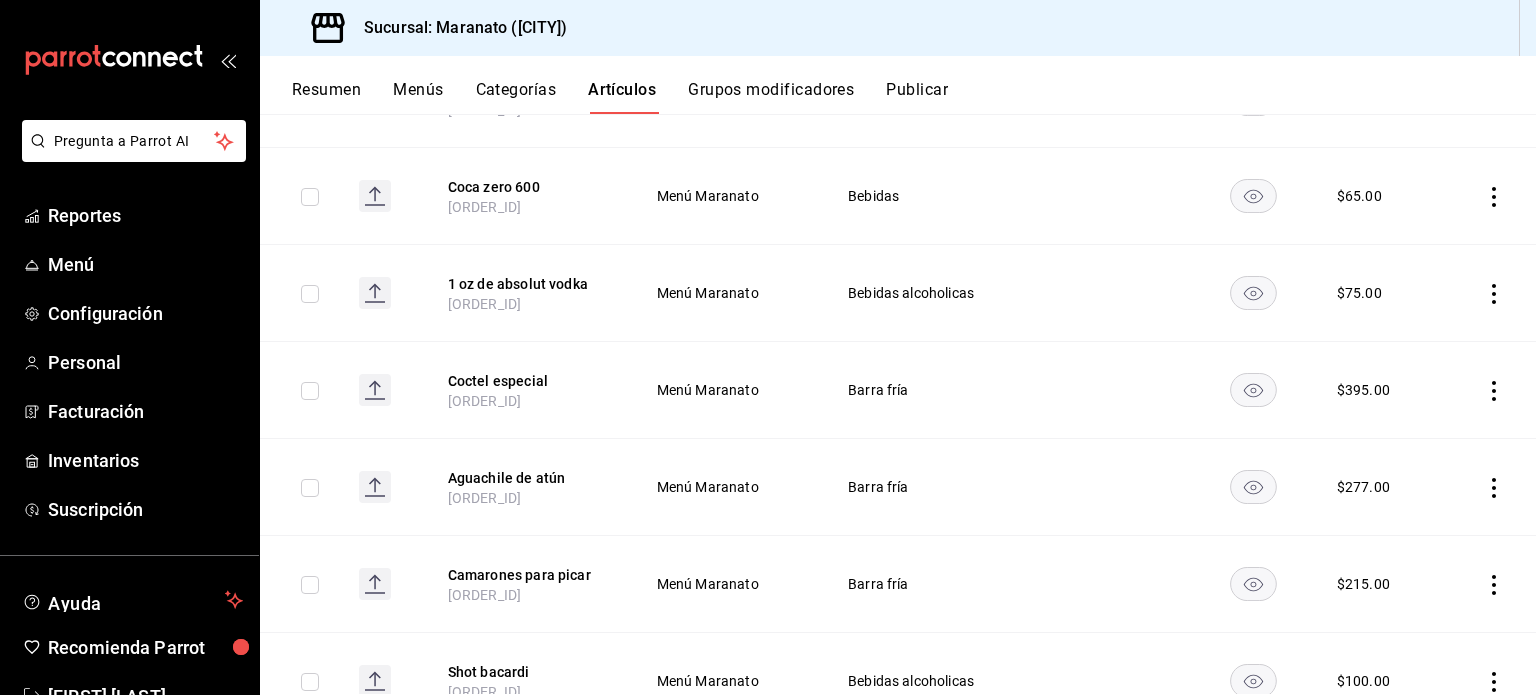 scroll, scrollTop: 0, scrollLeft: 0, axis: both 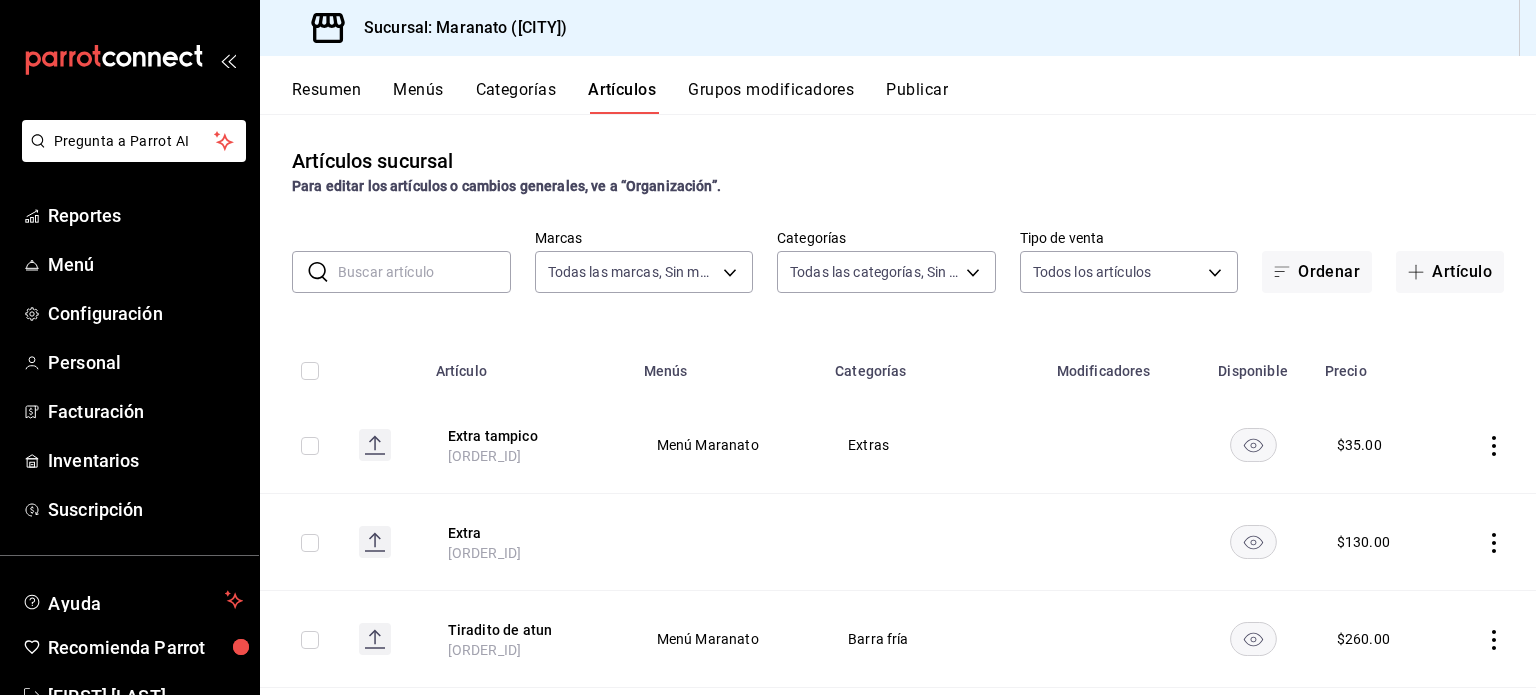 click at bounding box center (424, 272) 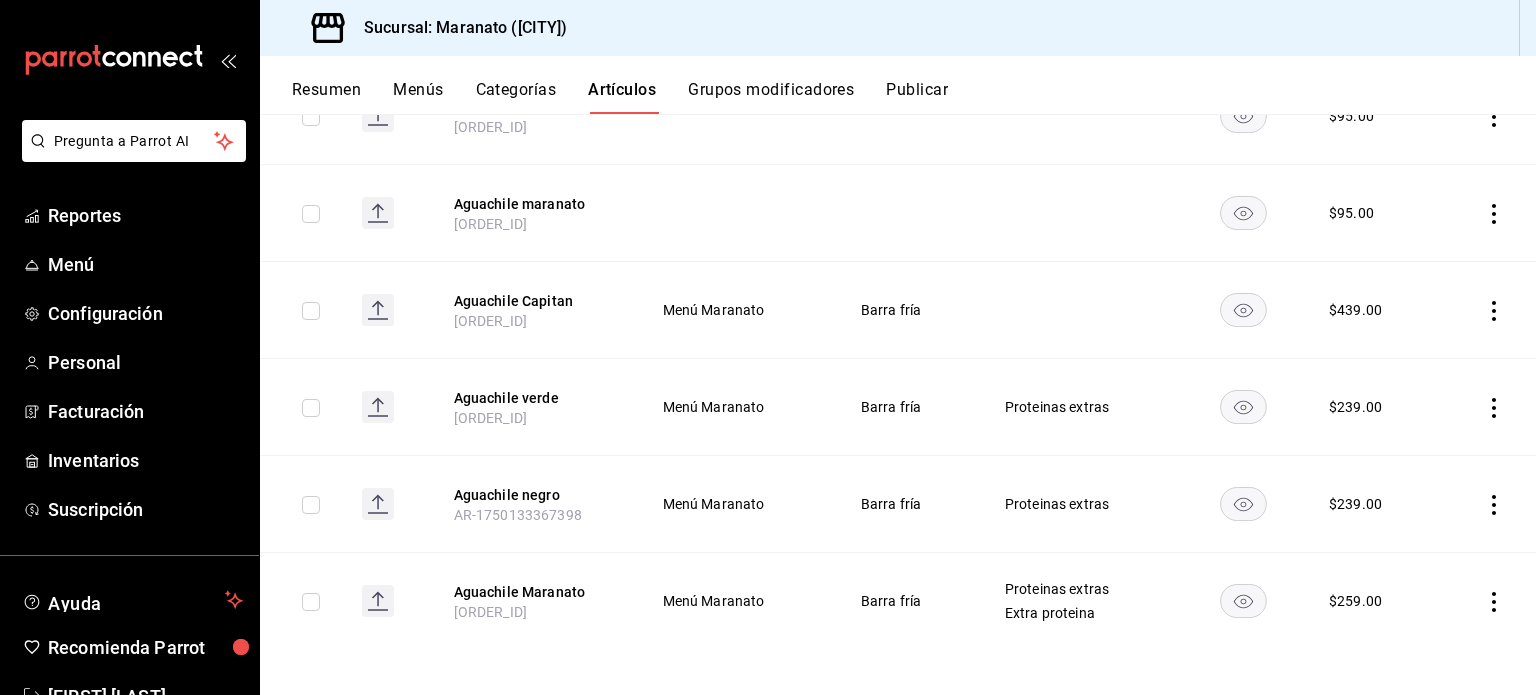 scroll, scrollTop: 0, scrollLeft: 0, axis: both 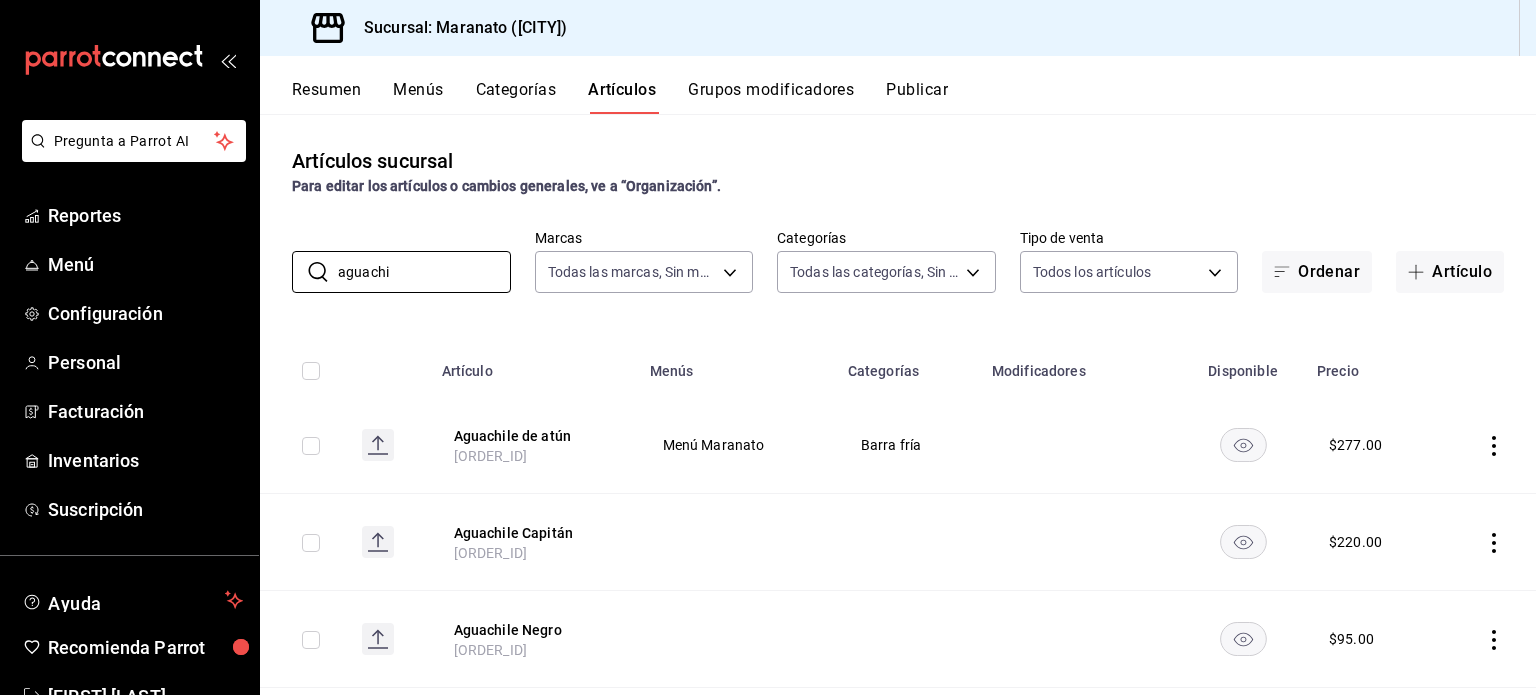 type on "aguachi" 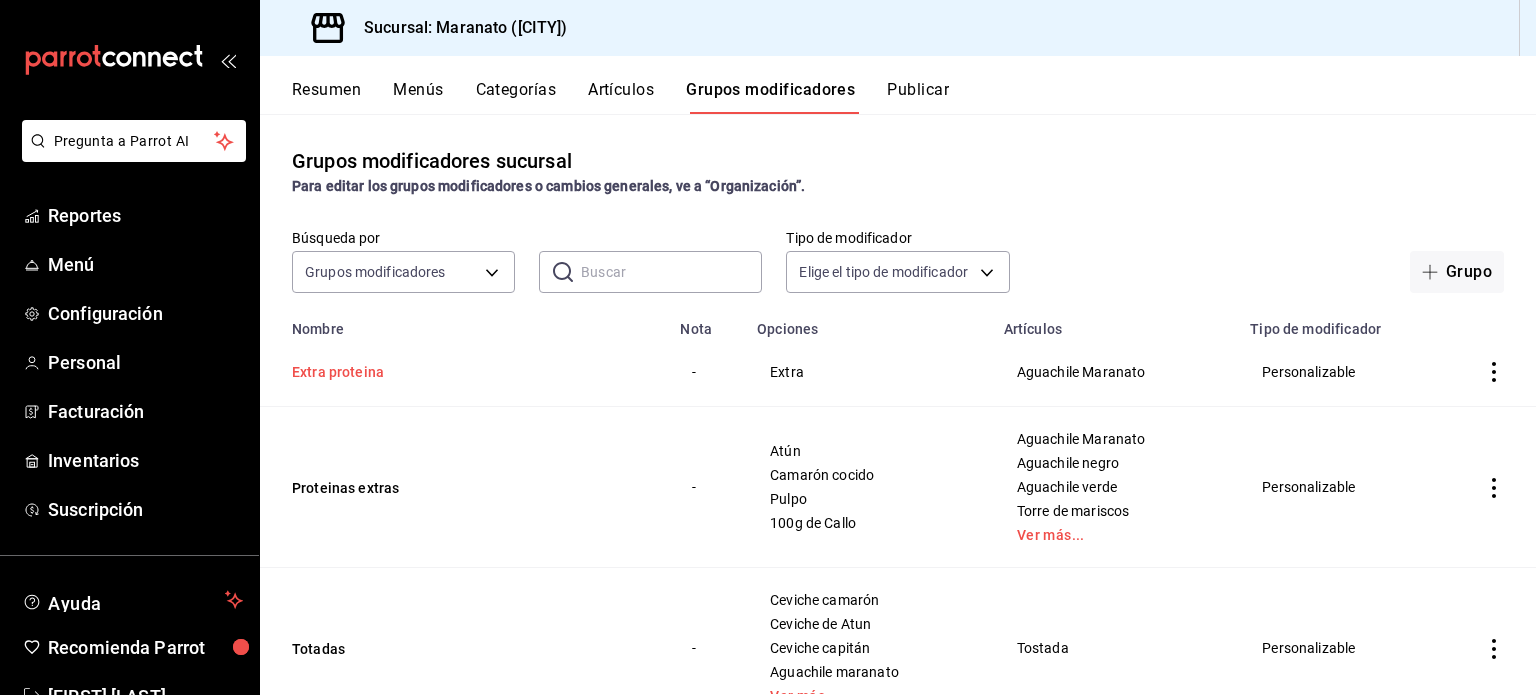 click on "Extra proteina" at bounding box center (412, 372) 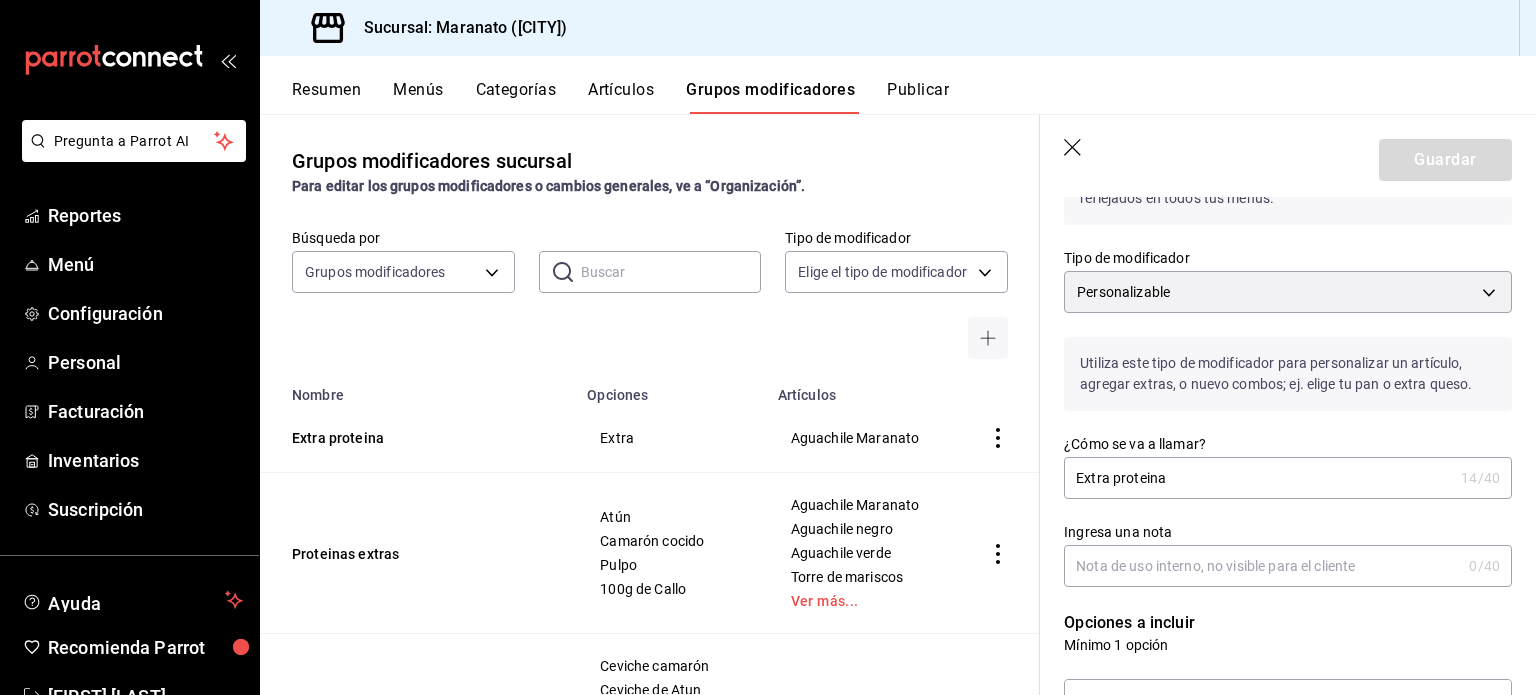 scroll, scrollTop: 92, scrollLeft: 0, axis: vertical 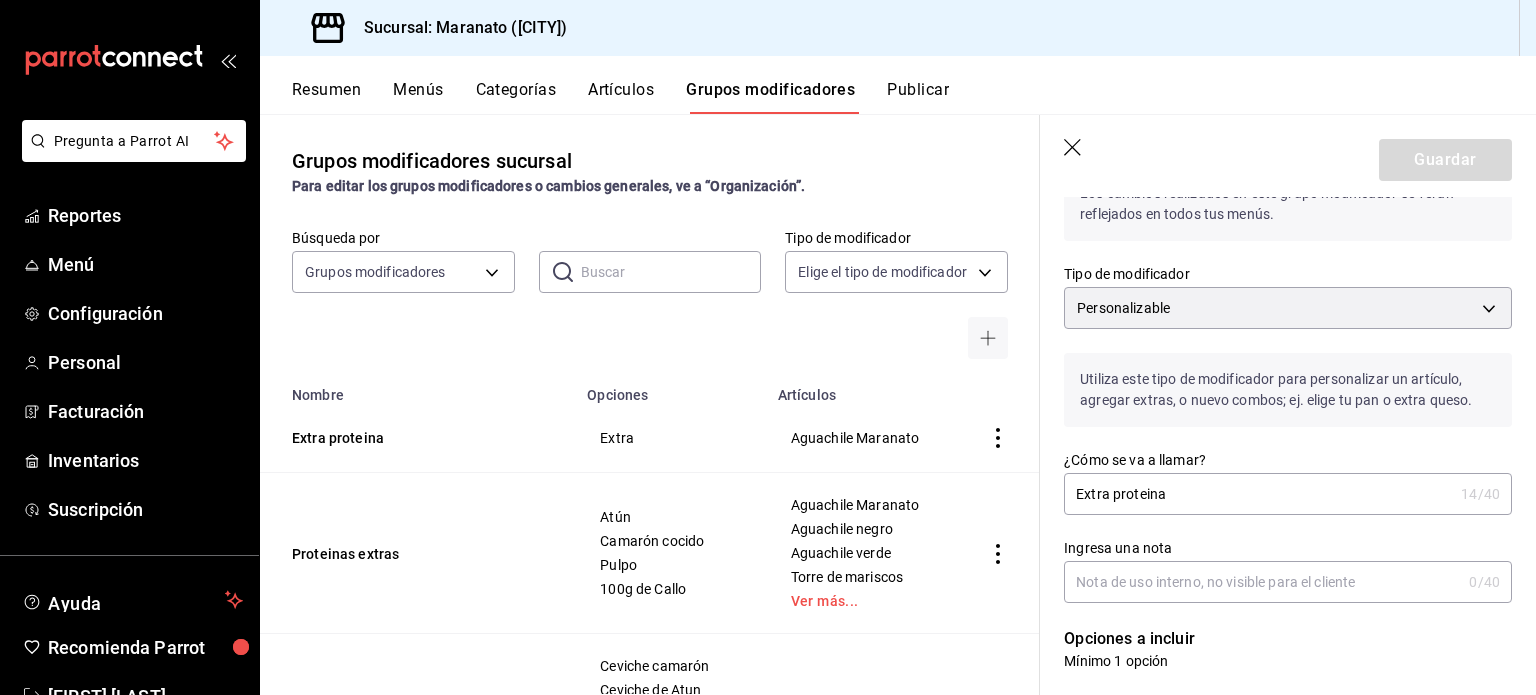 click 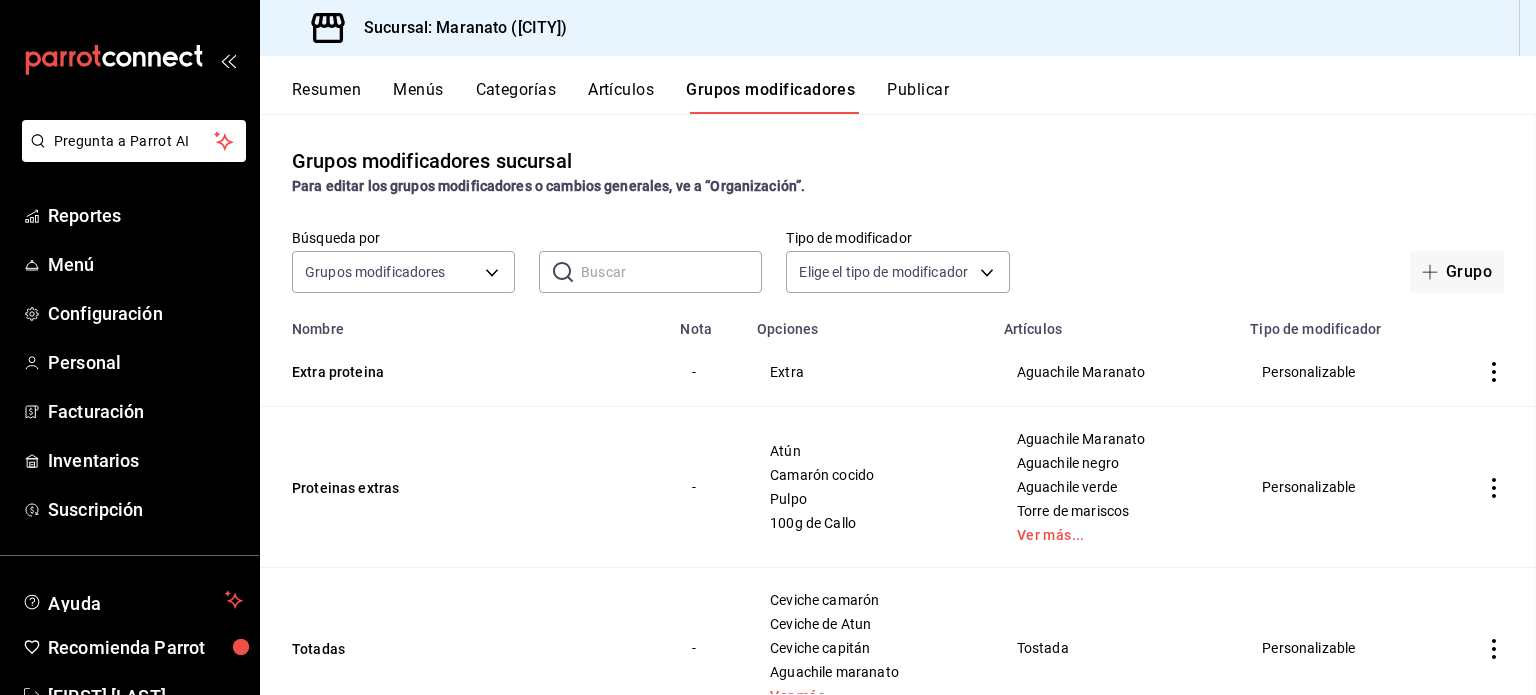 scroll, scrollTop: 0, scrollLeft: 0, axis: both 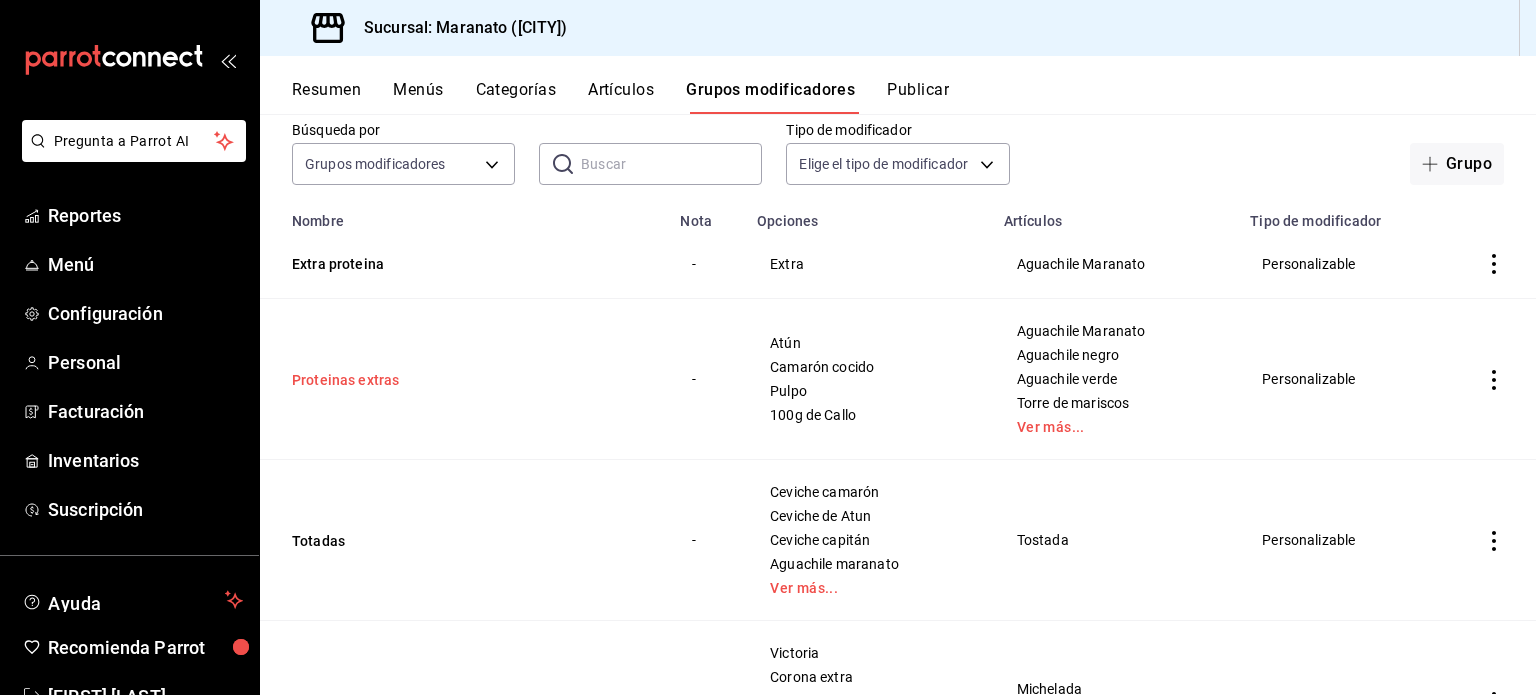 click on "Proteinas extras" at bounding box center [412, 380] 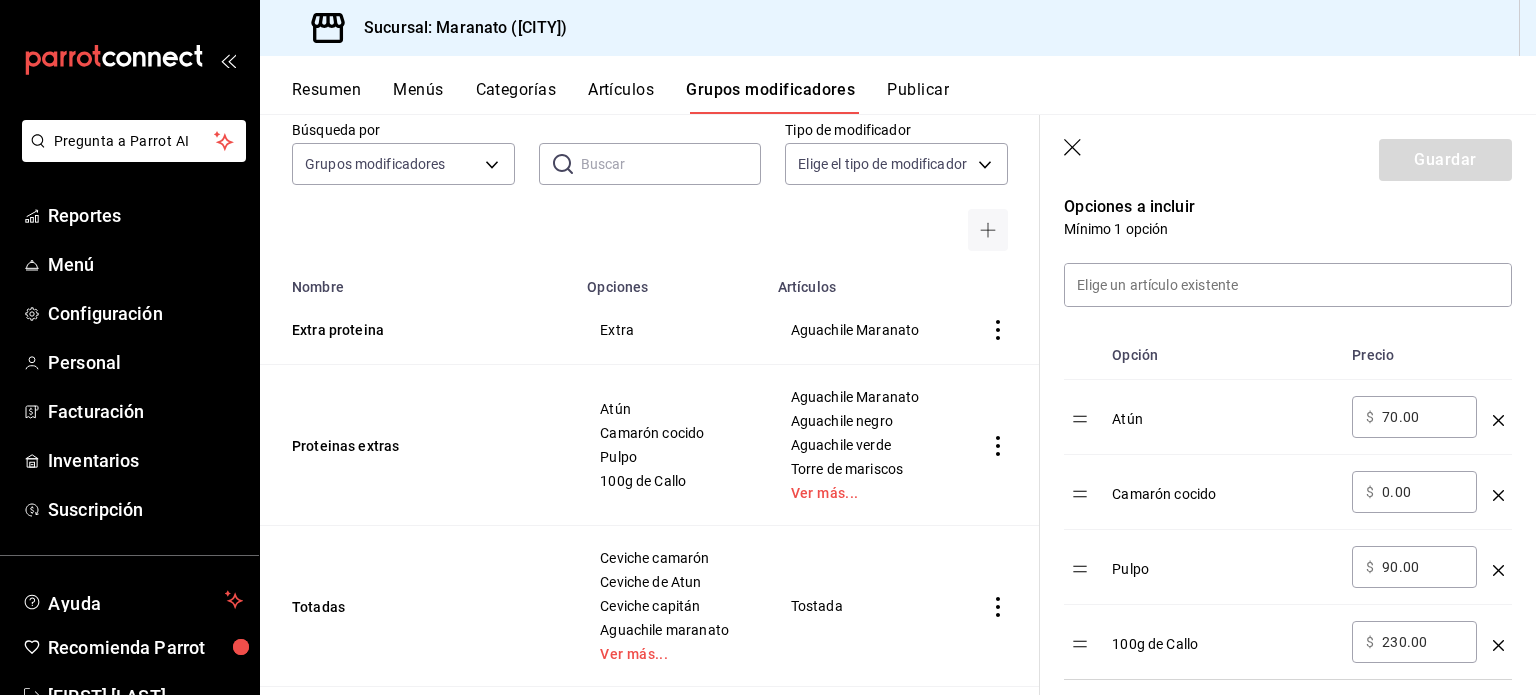 scroll, scrollTop: 604, scrollLeft: 0, axis: vertical 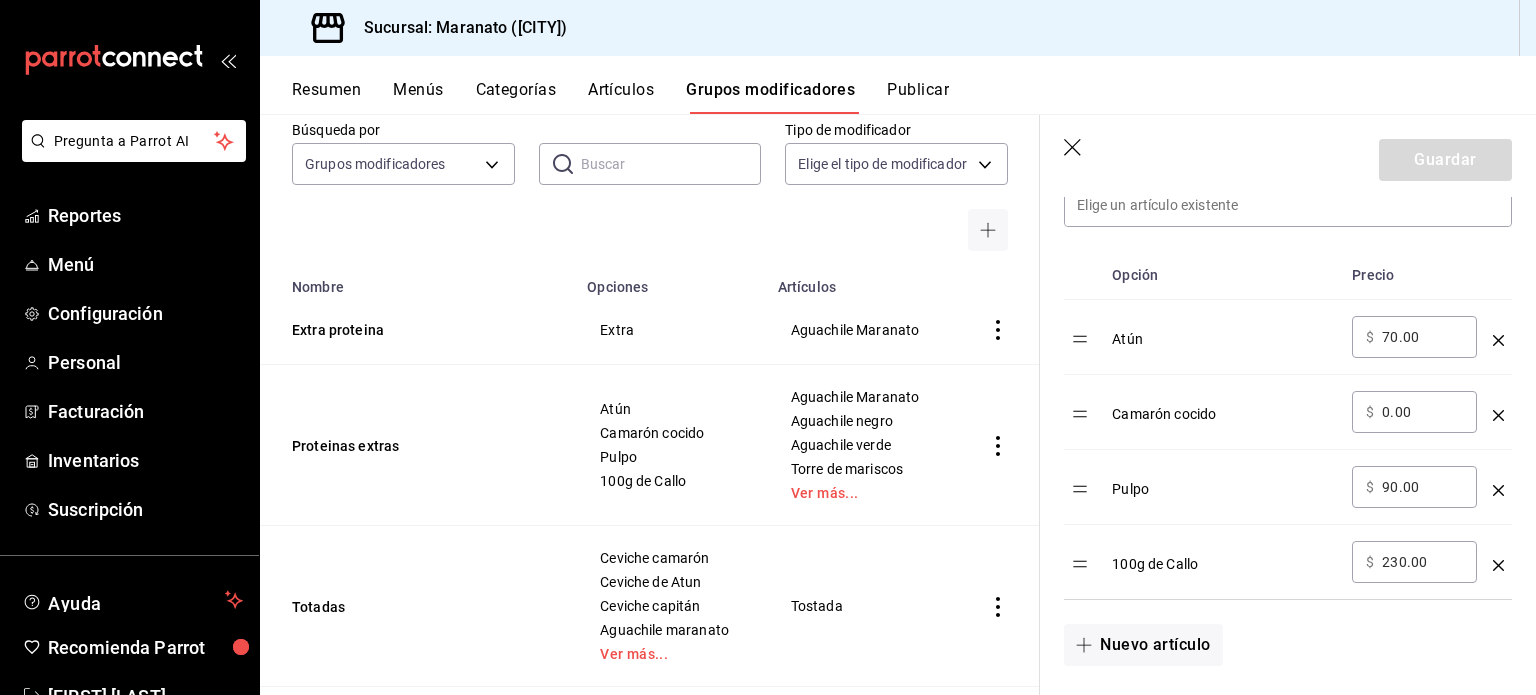 click 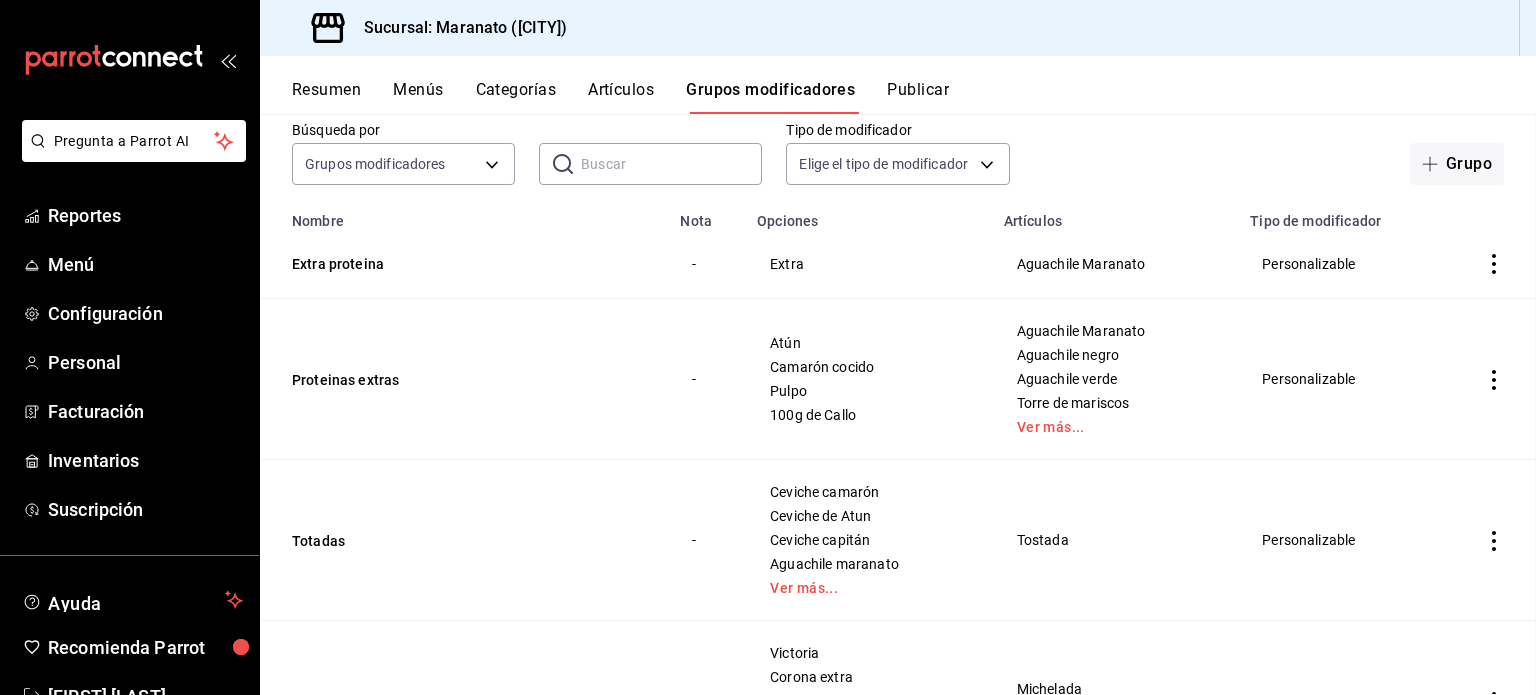 scroll, scrollTop: 0, scrollLeft: 0, axis: both 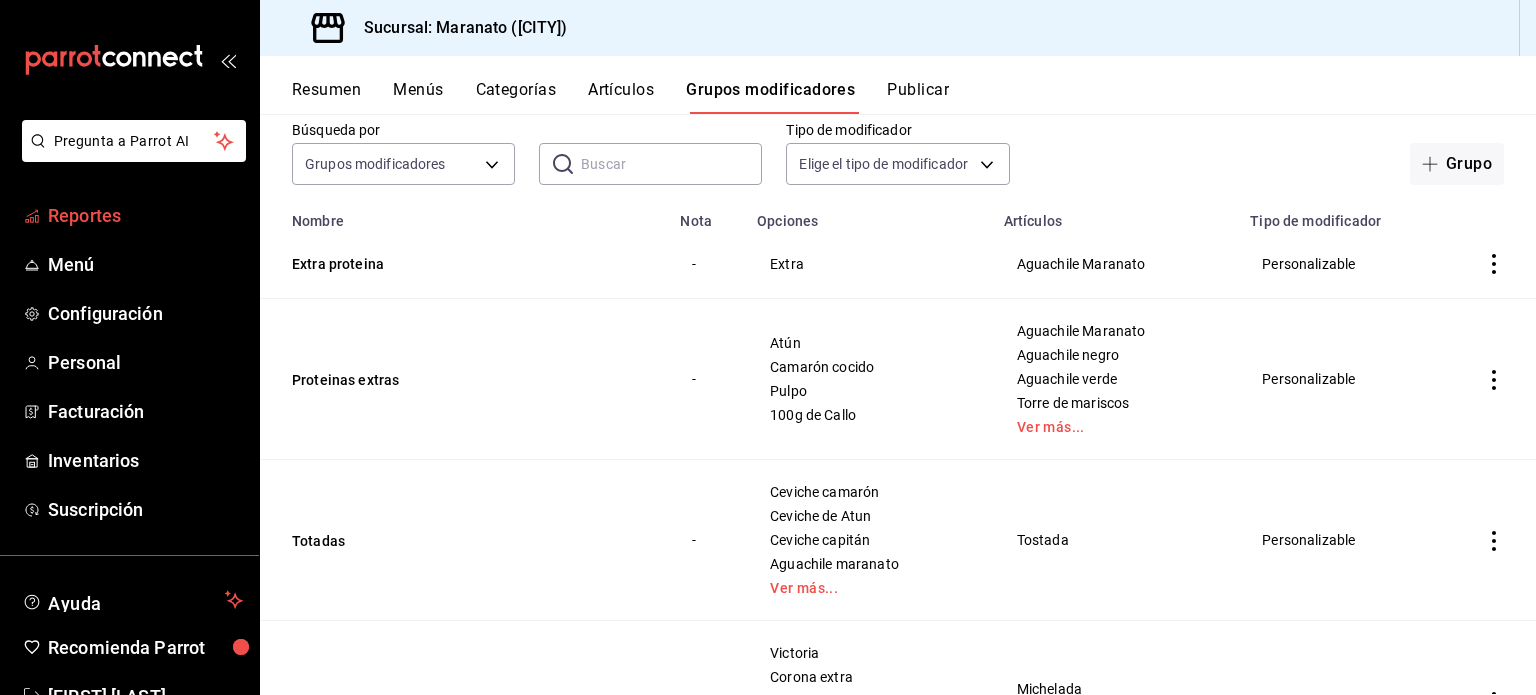 click on "Reportes" at bounding box center (129, 215) 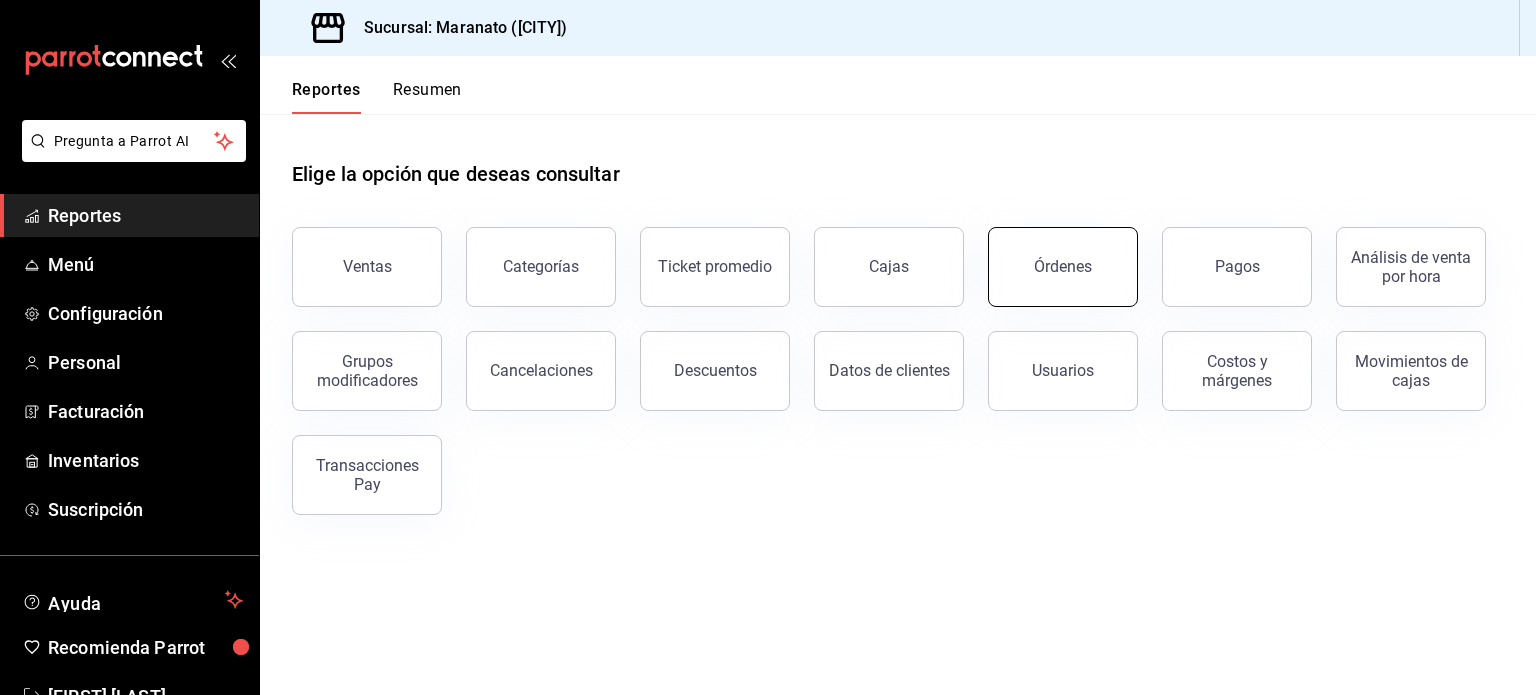 click on "Órdenes" at bounding box center [1063, 267] 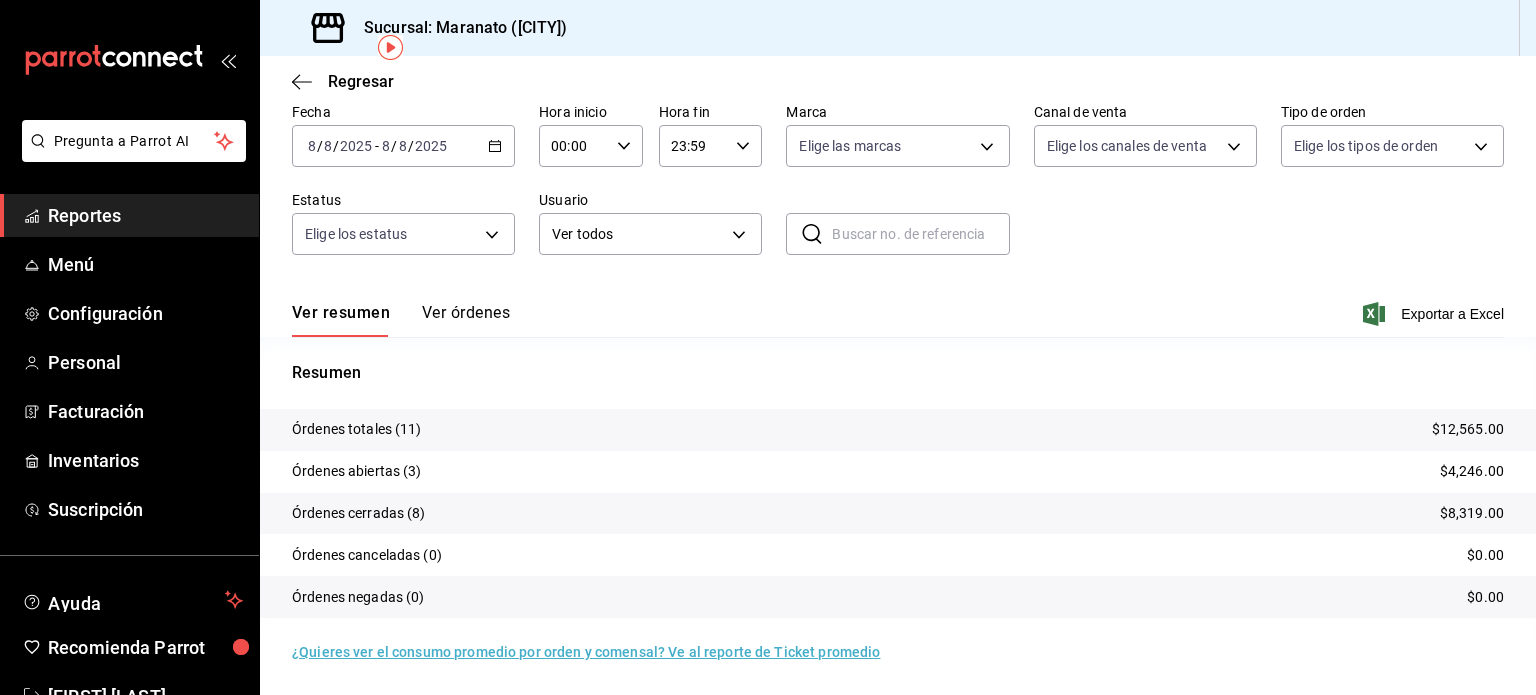 scroll, scrollTop: 0, scrollLeft: 0, axis: both 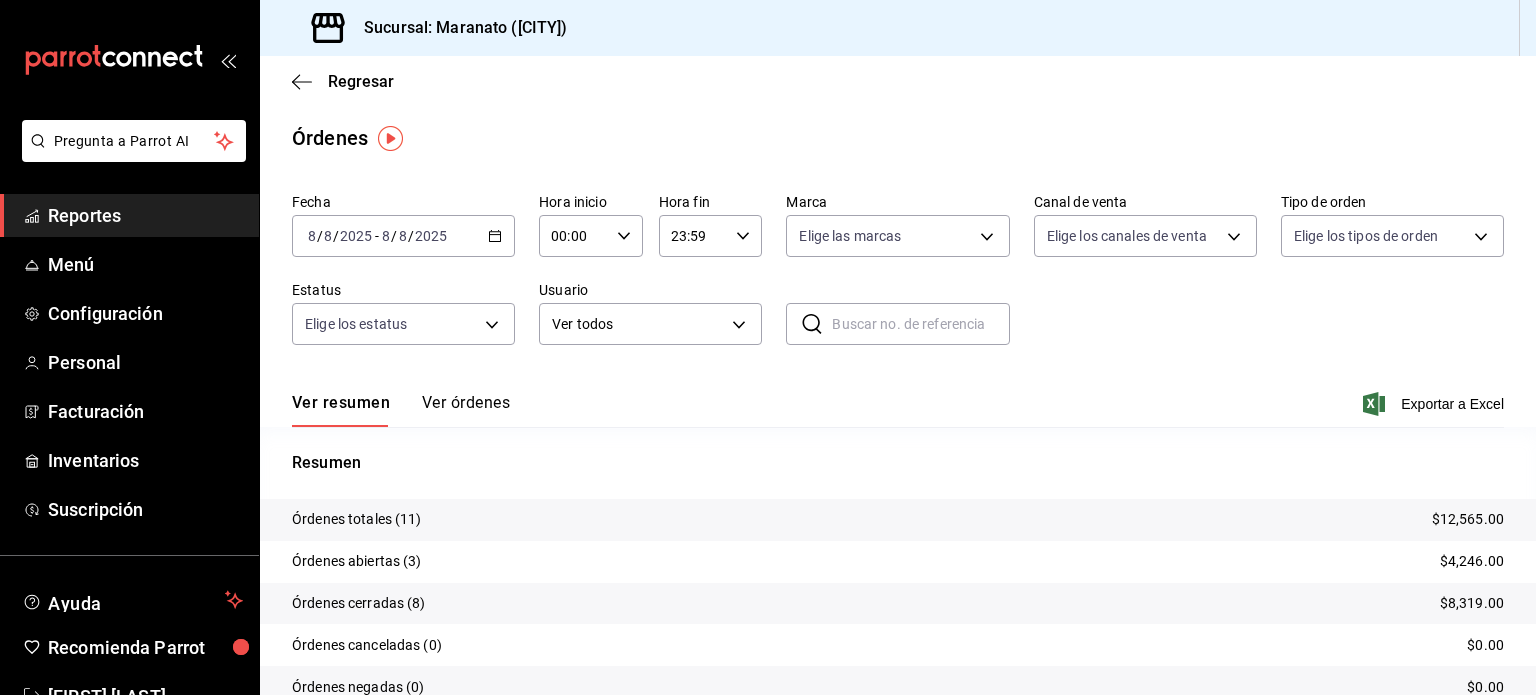 click on "Regresar" at bounding box center (898, 81) 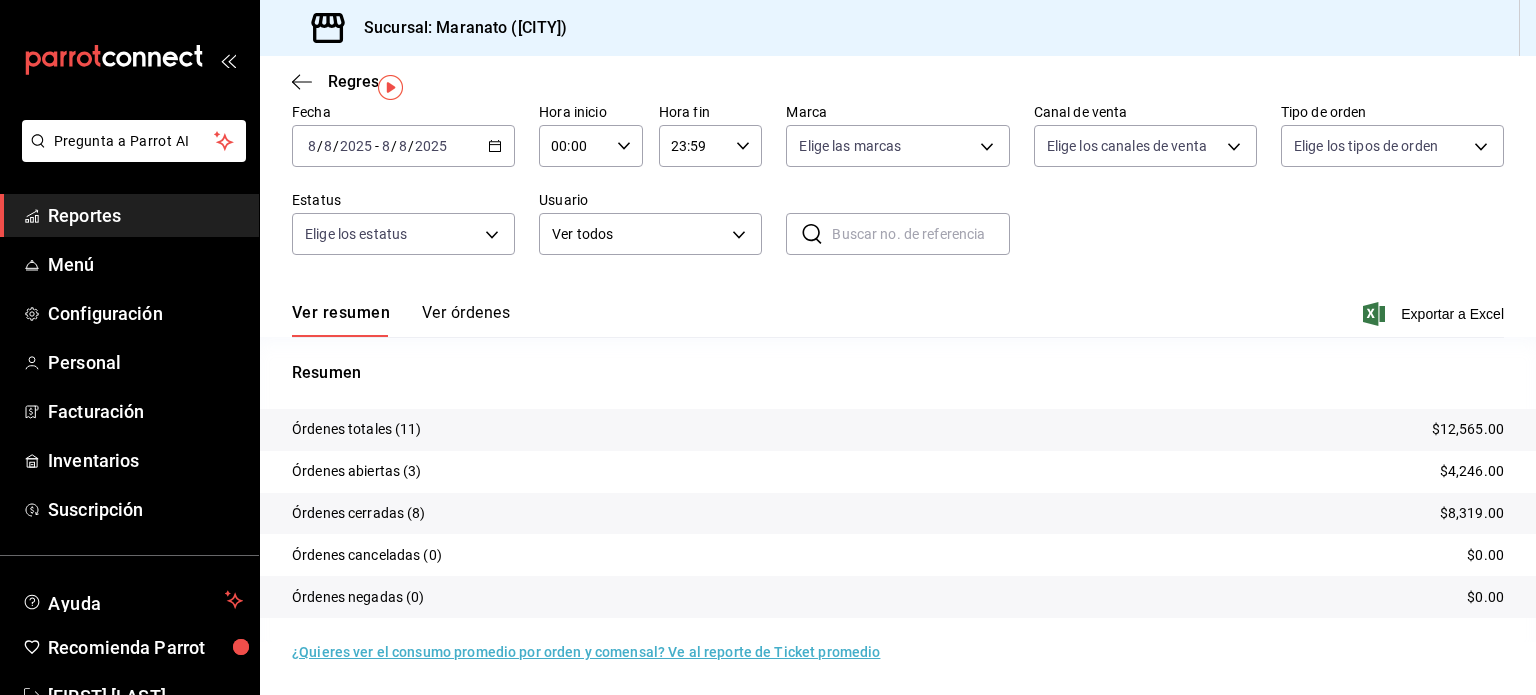 scroll, scrollTop: 0, scrollLeft: 0, axis: both 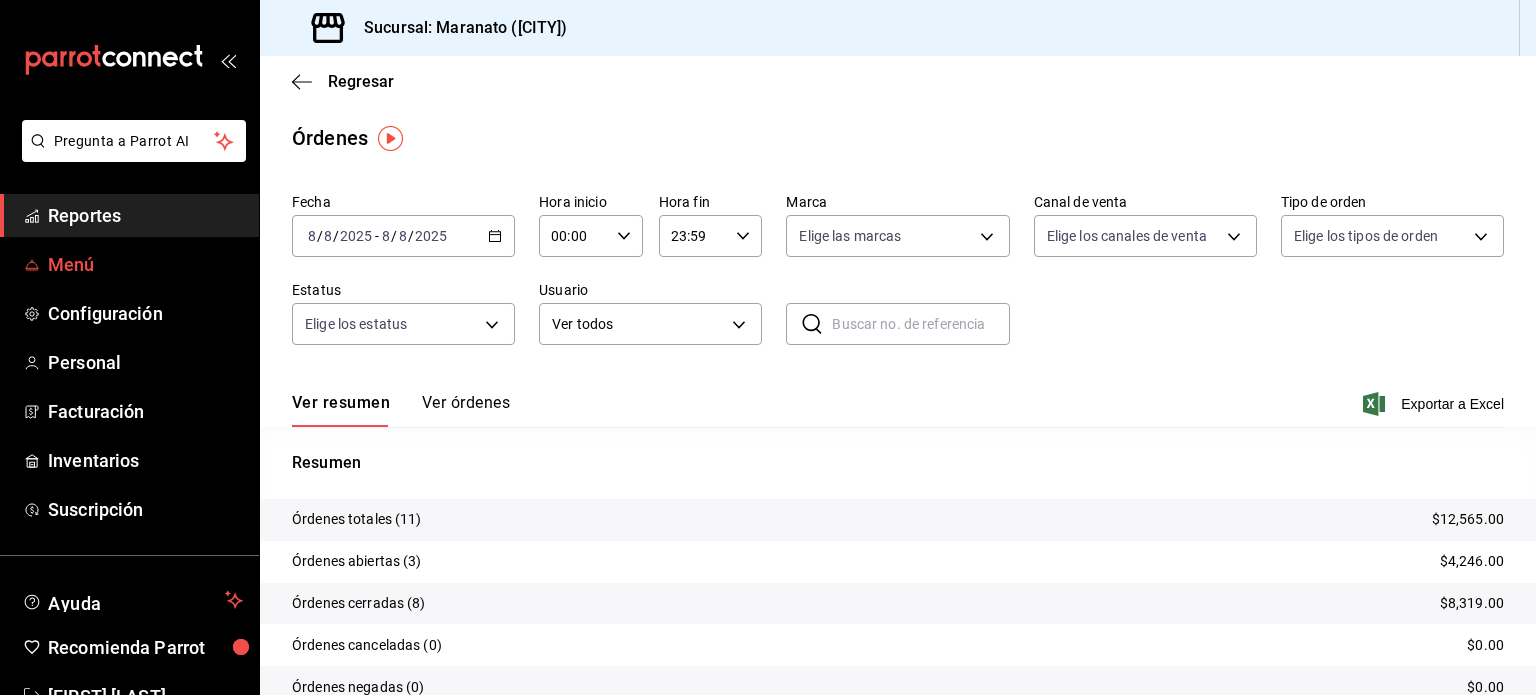 click on "Menú" at bounding box center [145, 264] 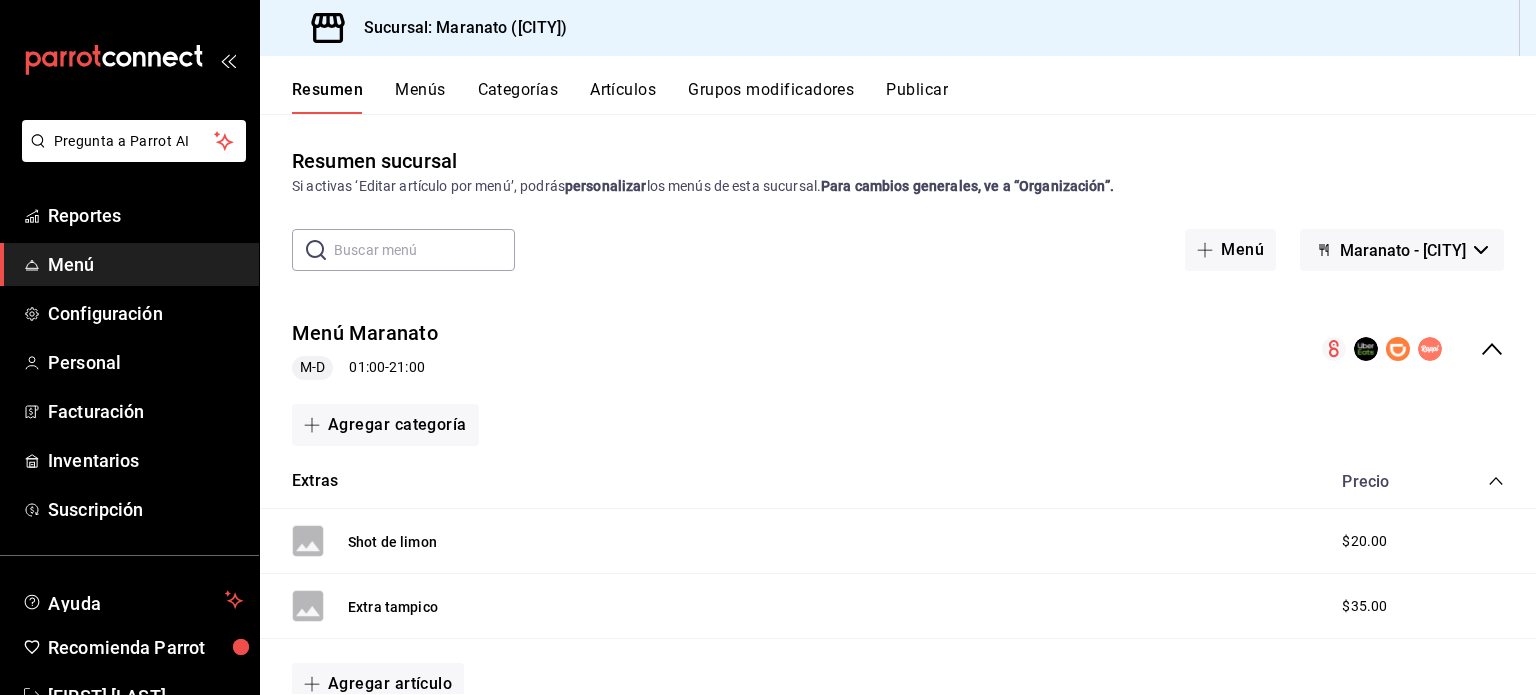click on "Artículos" at bounding box center (623, 97) 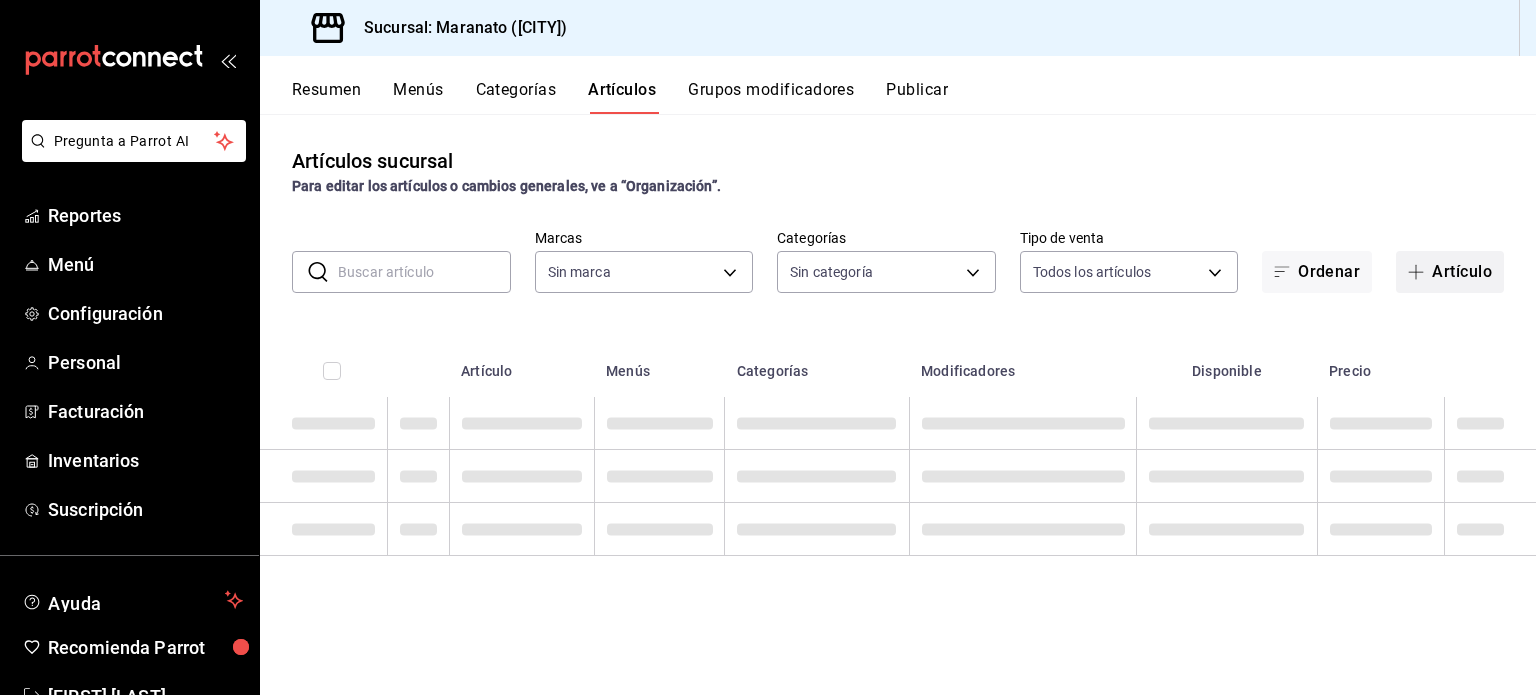 click at bounding box center [1420, 272] 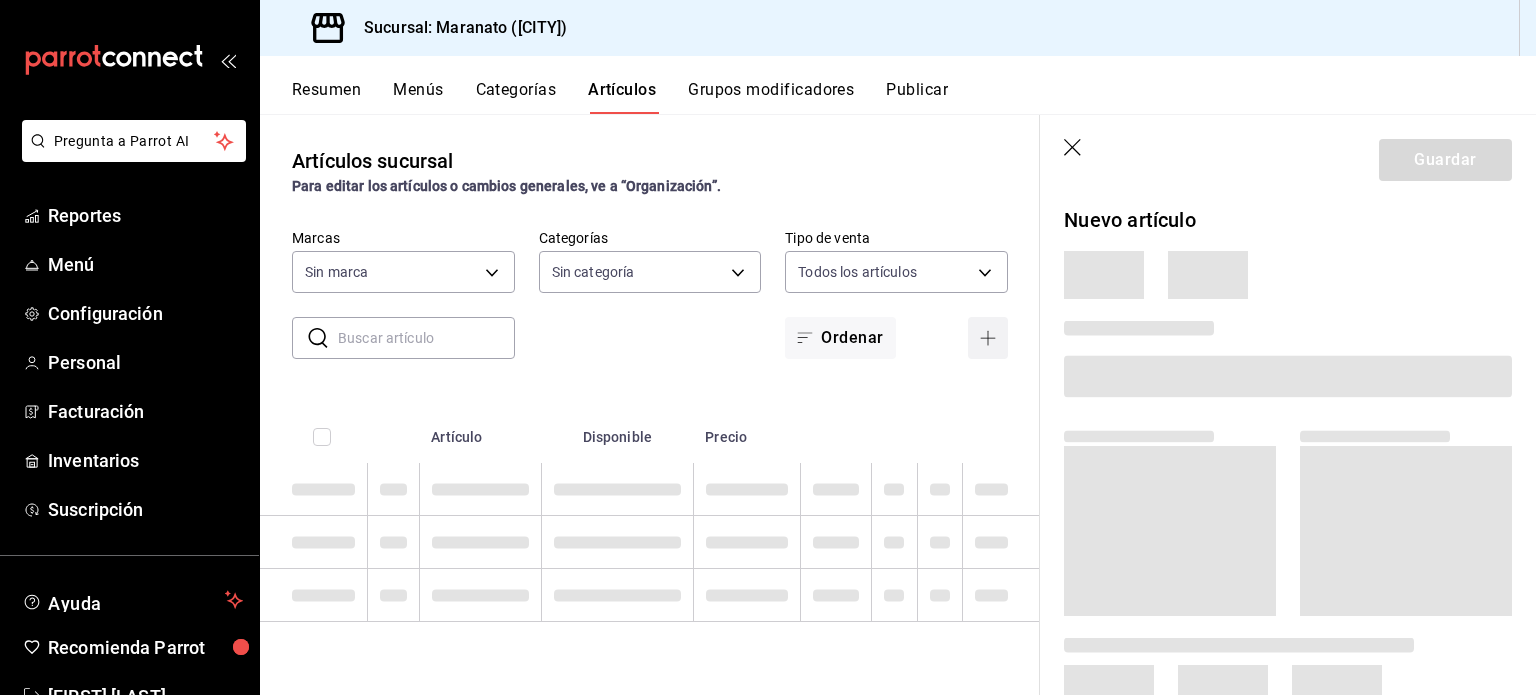 type on "[UUID]" 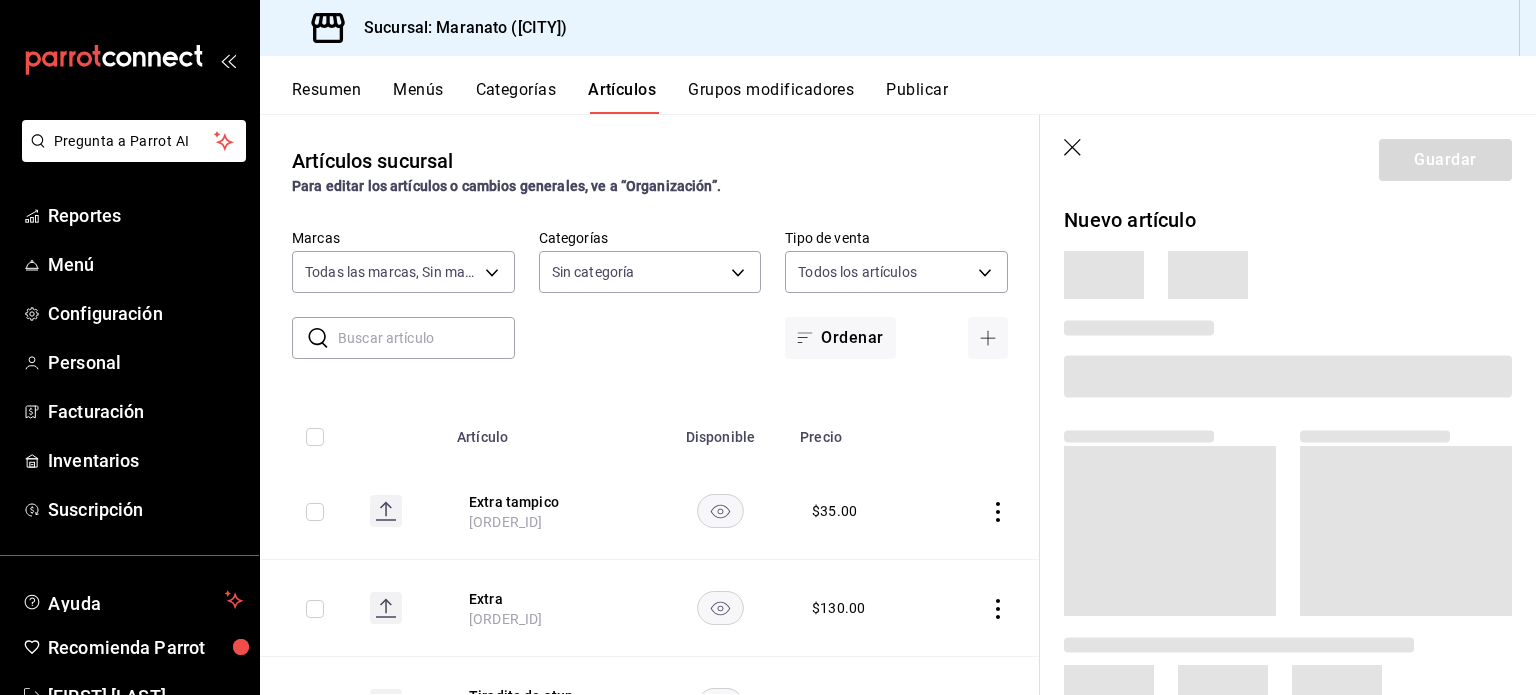type on "[UUID],[UUID],[UUID],[UUID],[UUID],[UUID],[UUID],[UUID]" 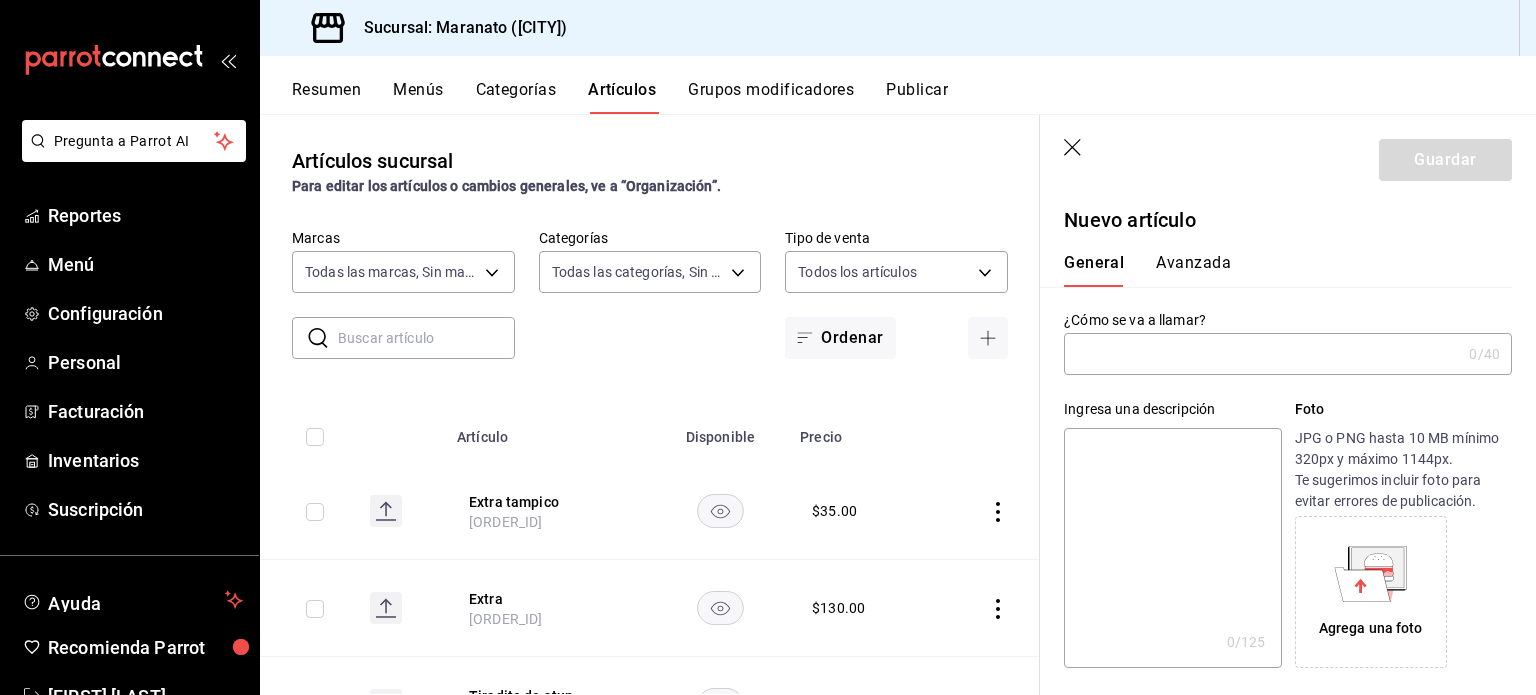 click at bounding box center [1262, 354] 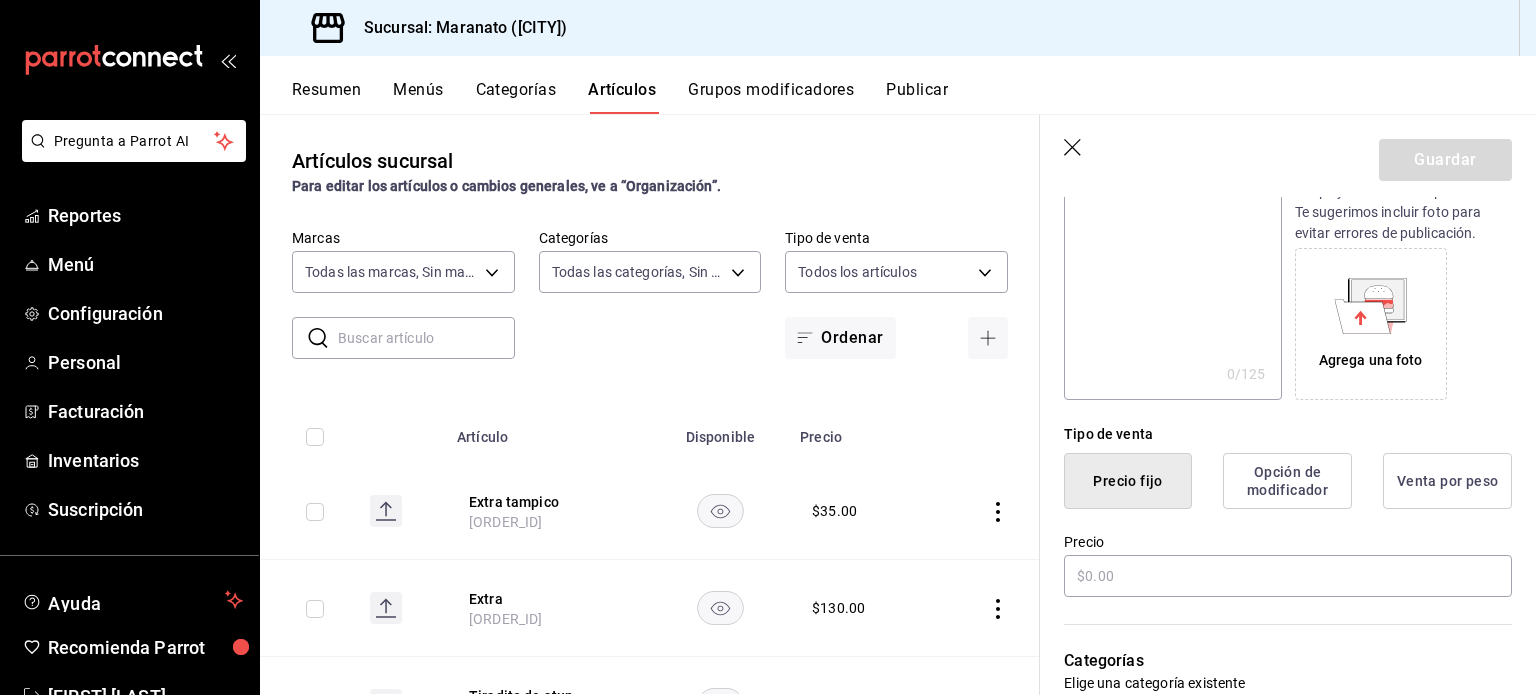 scroll, scrollTop: 344, scrollLeft: 0, axis: vertical 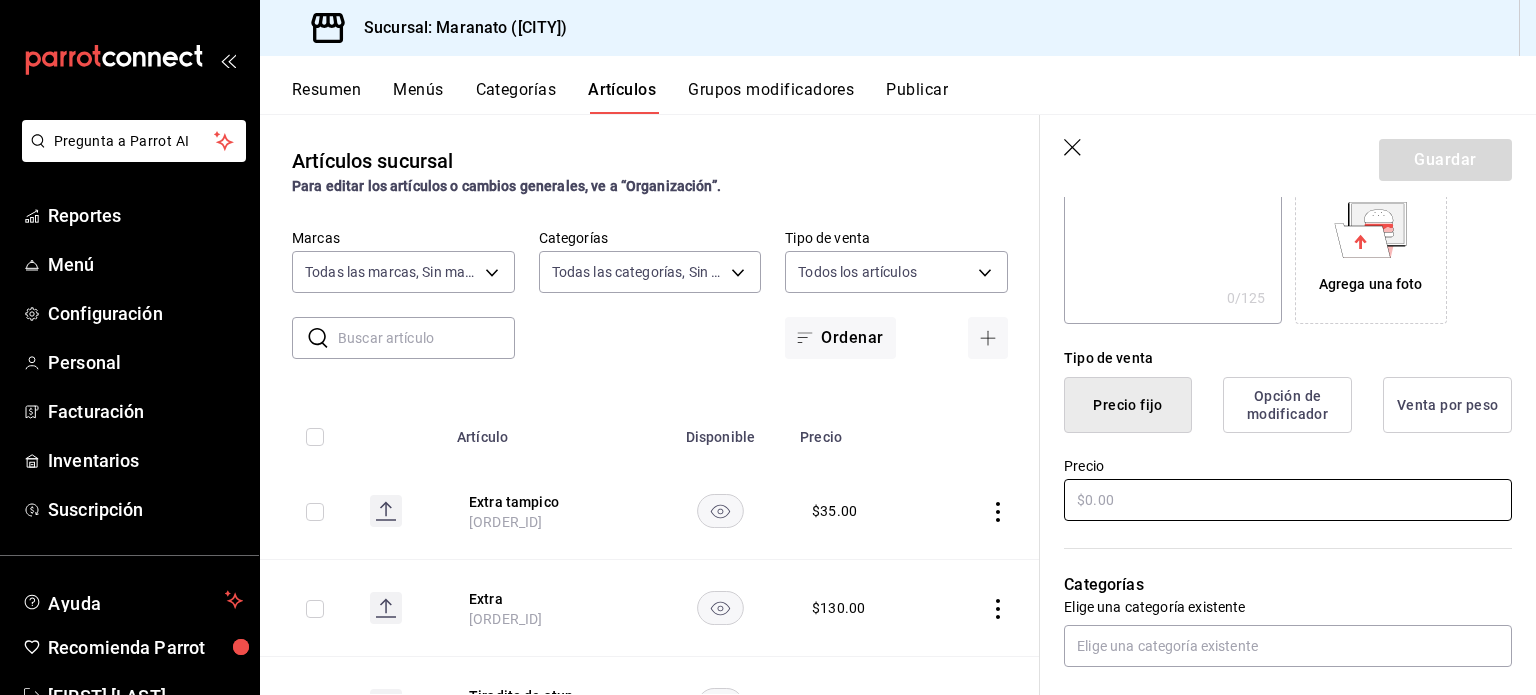 type on "Carajillo doble" 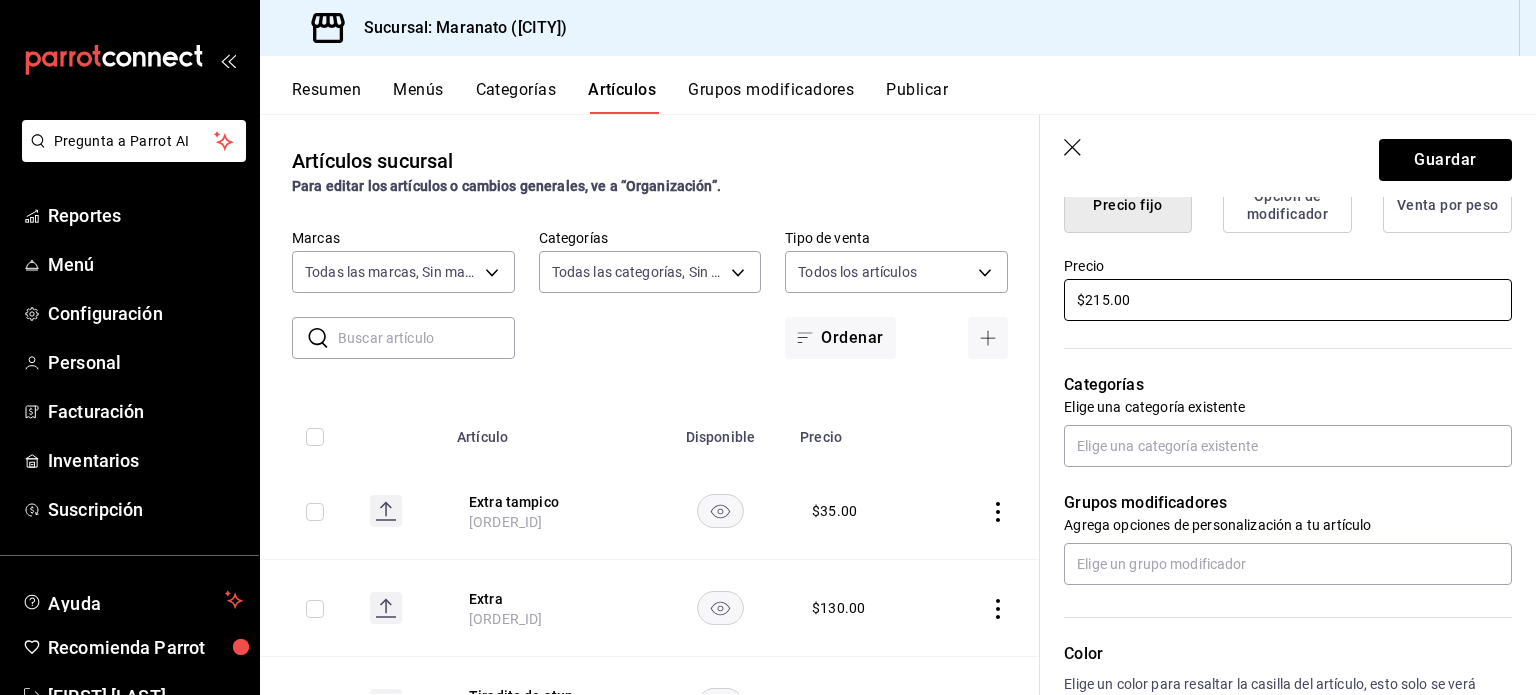 scroll, scrollTop: 556, scrollLeft: 0, axis: vertical 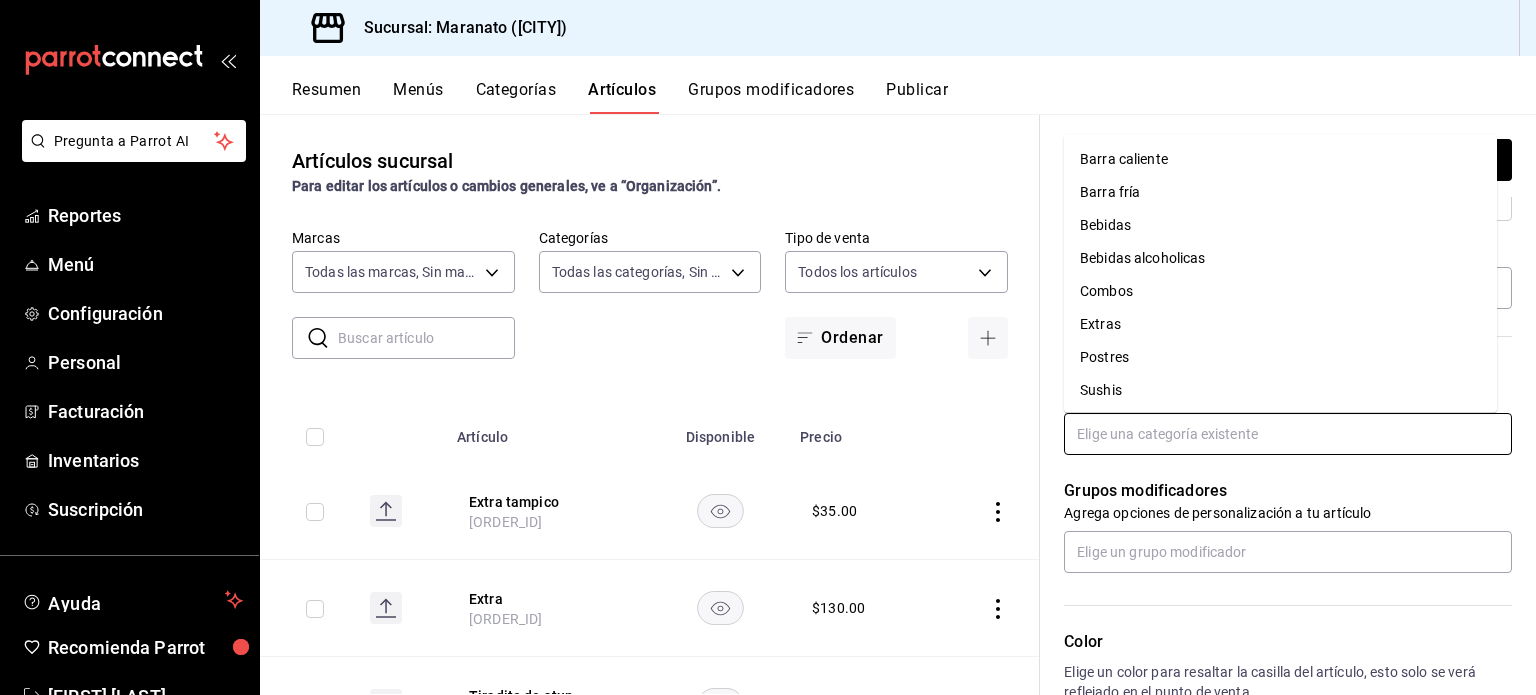 click at bounding box center [1288, 434] 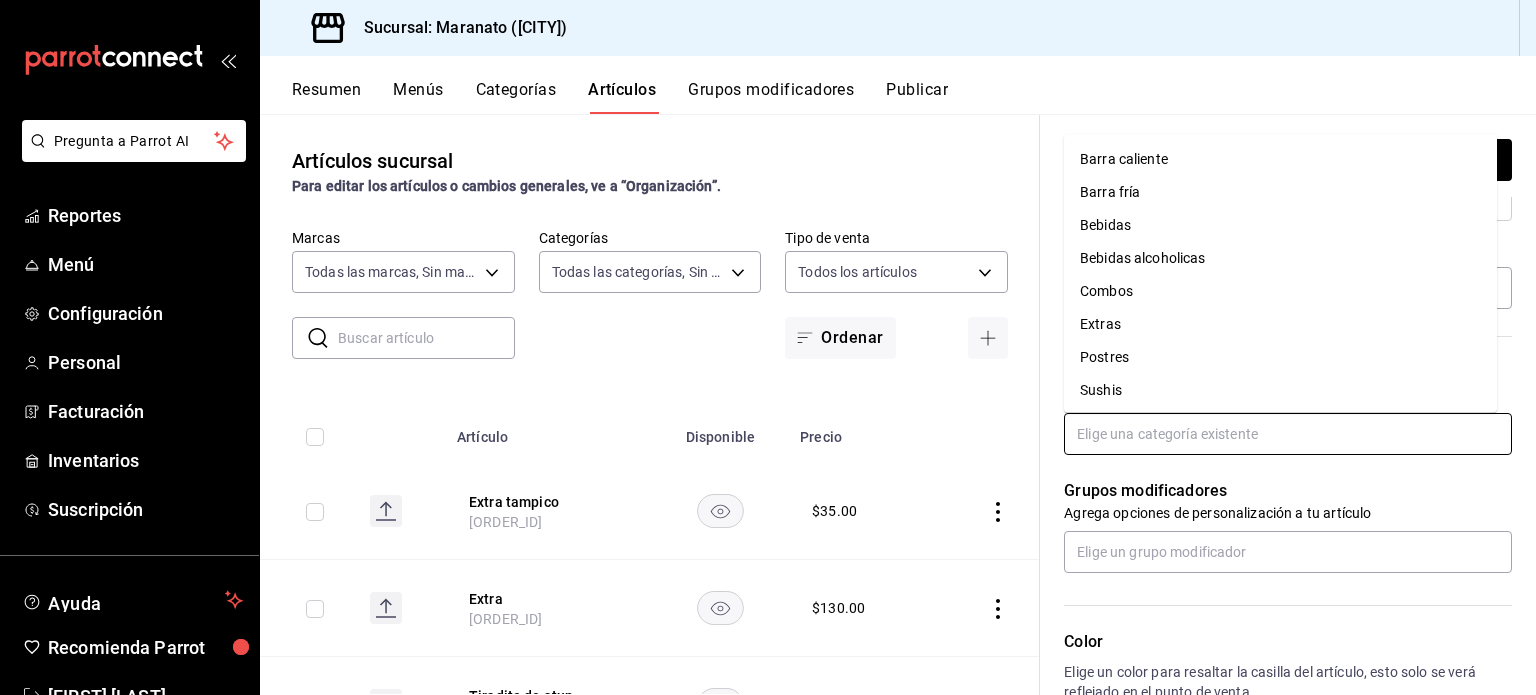 click on "Bebidas alcoholicas" at bounding box center (1280, 258) 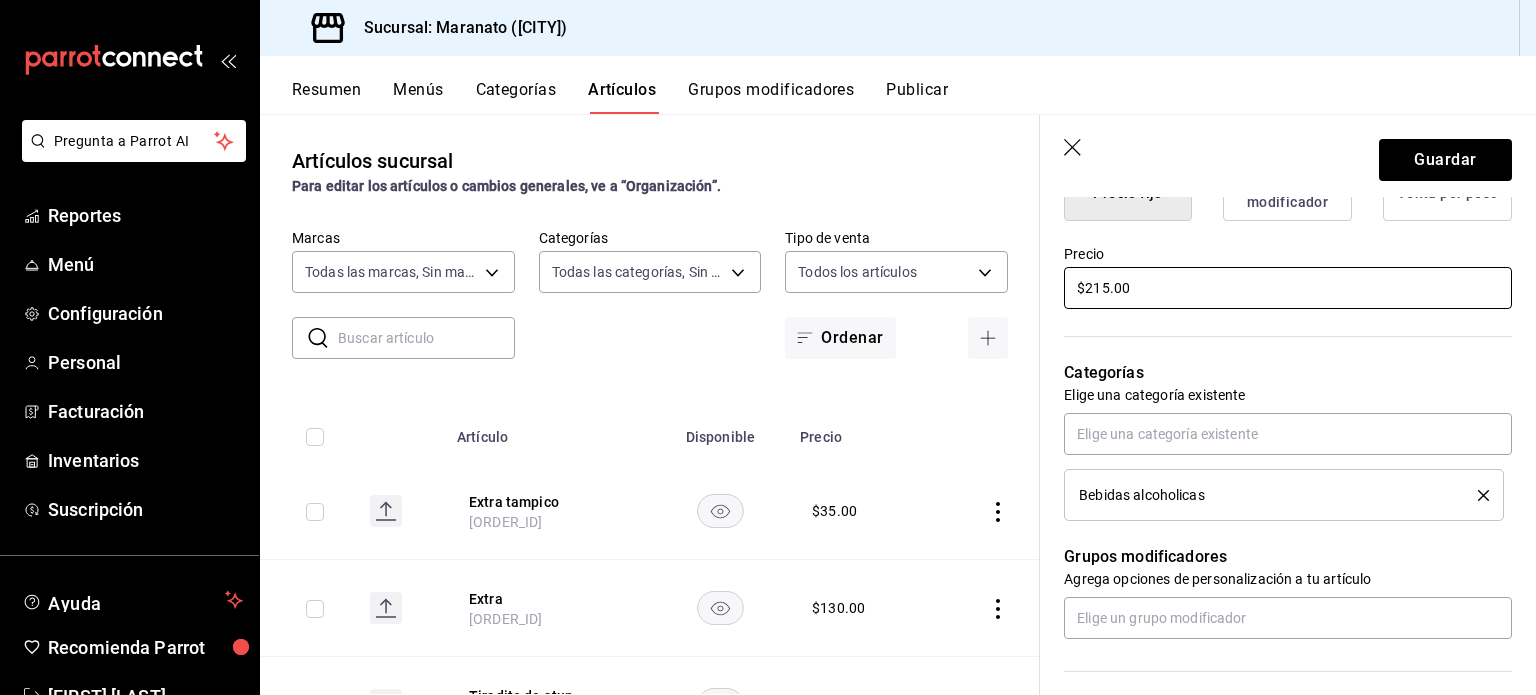 click on "$215.00" at bounding box center (1288, 288) 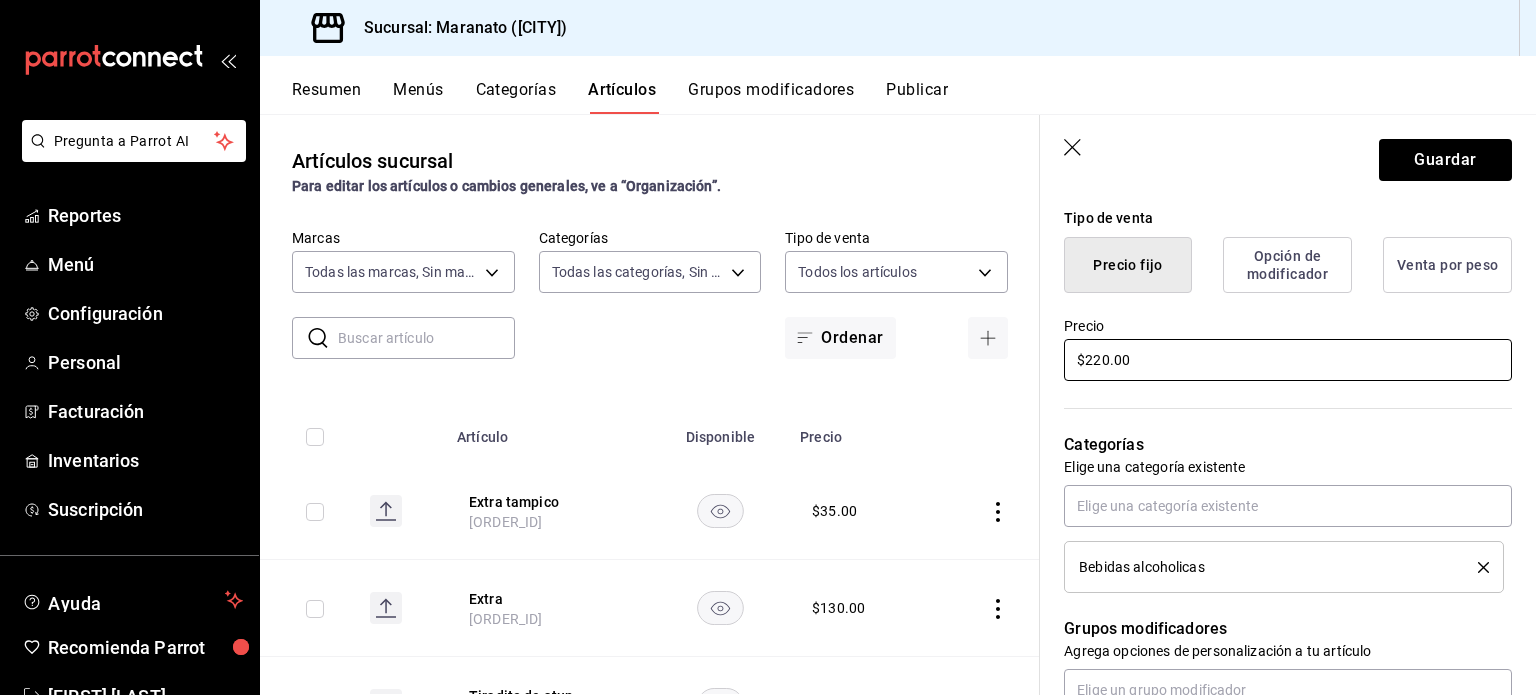 scroll, scrollTop: 479, scrollLeft: 0, axis: vertical 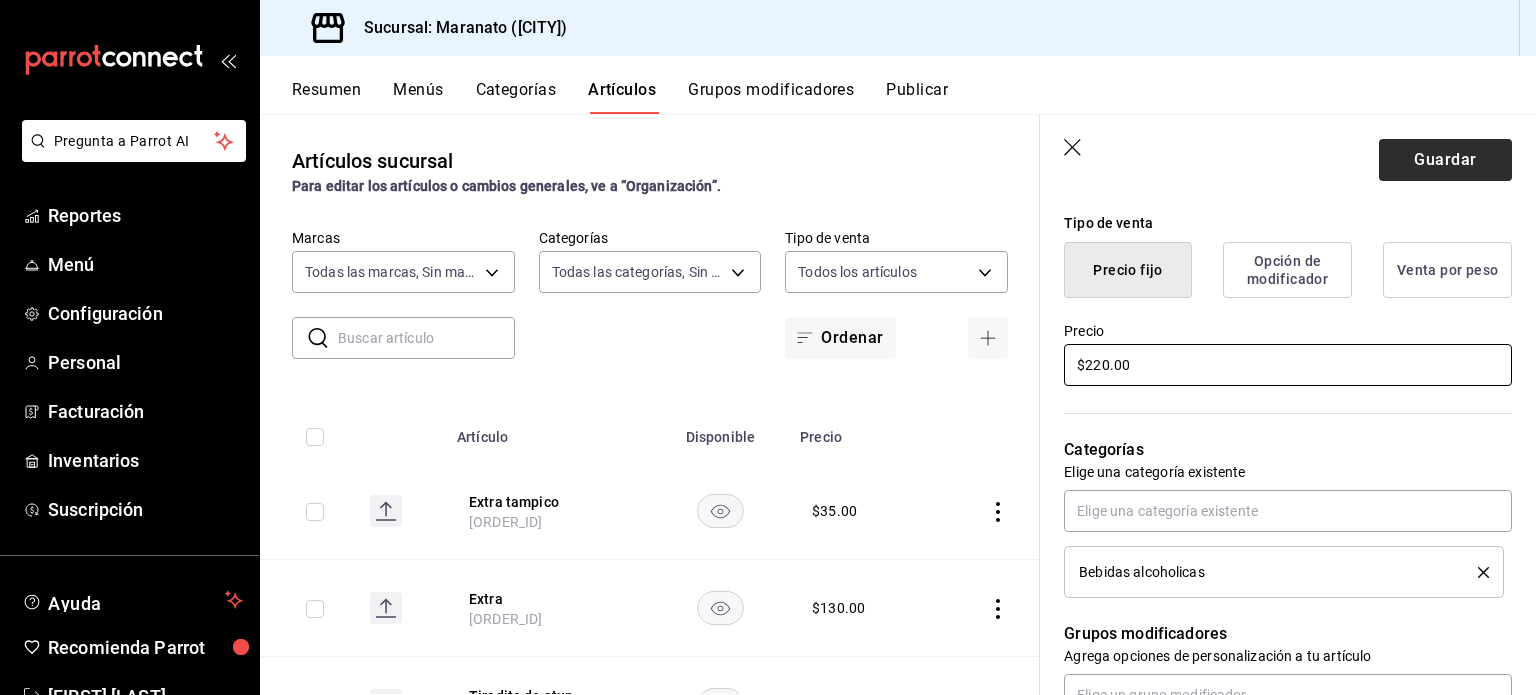 type on "$220.00" 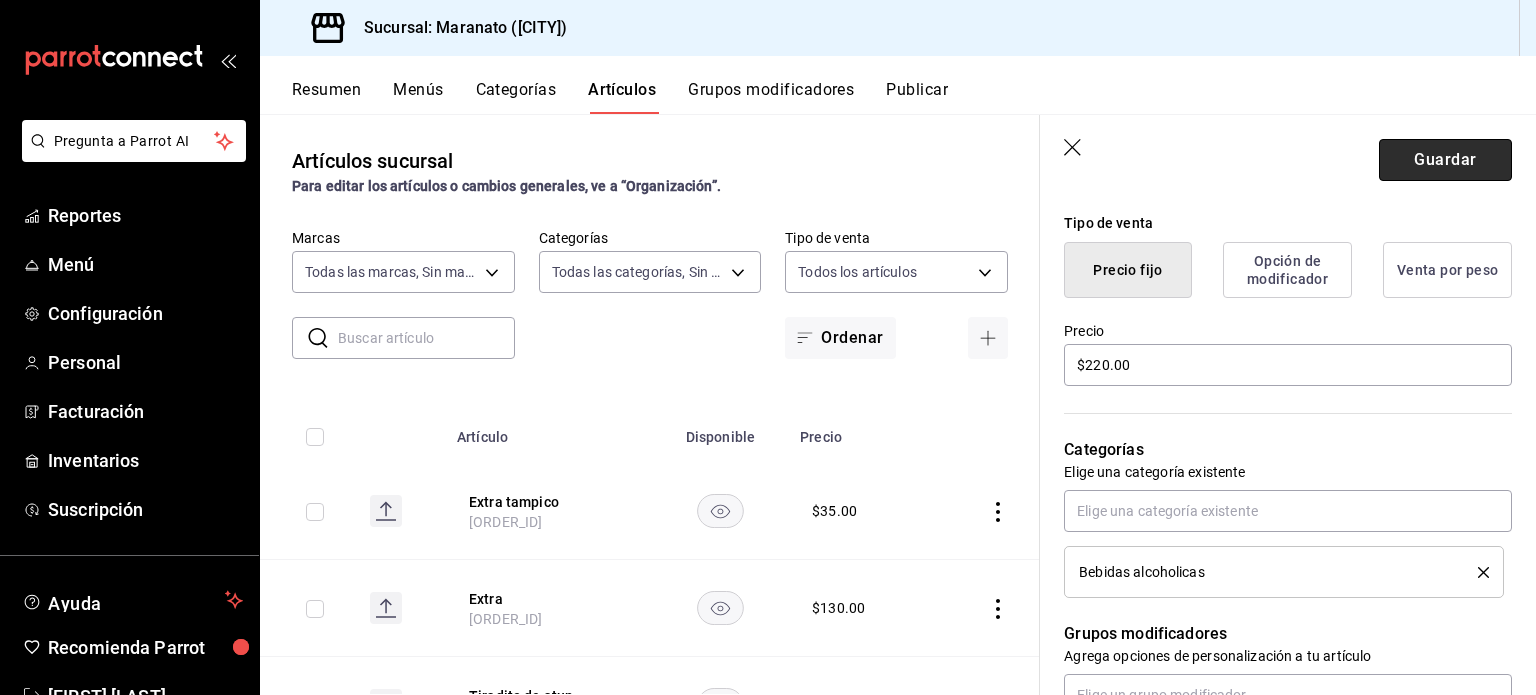 click on "Guardar" at bounding box center (1445, 160) 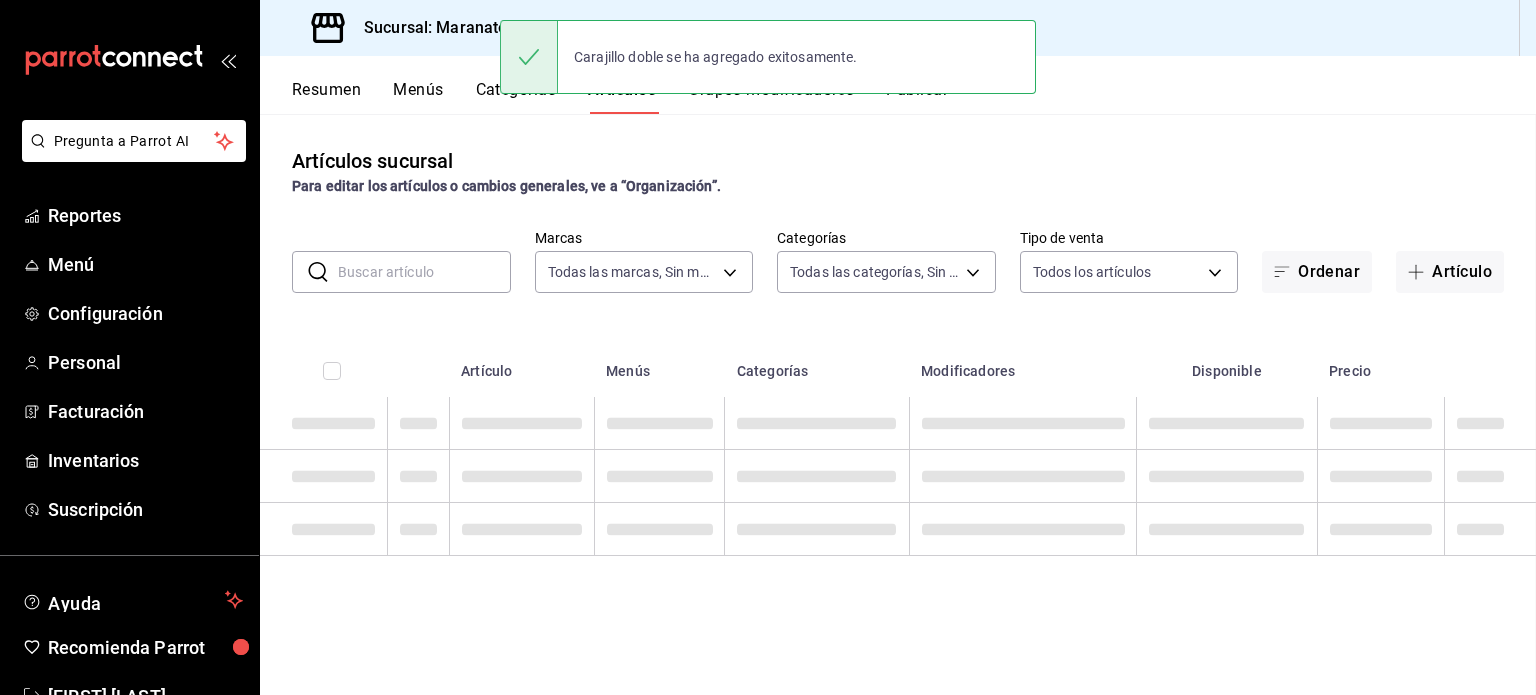 scroll, scrollTop: 0, scrollLeft: 0, axis: both 